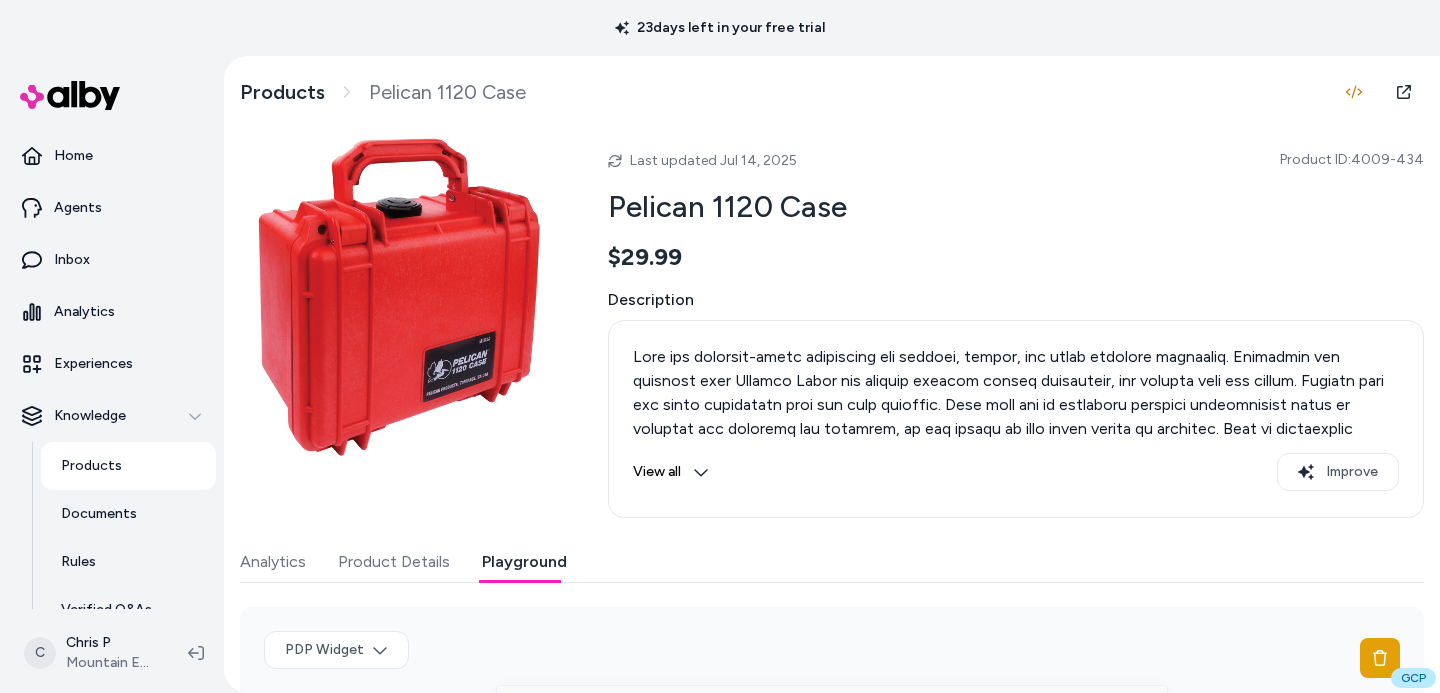 scroll, scrollTop: 0, scrollLeft: 0, axis: both 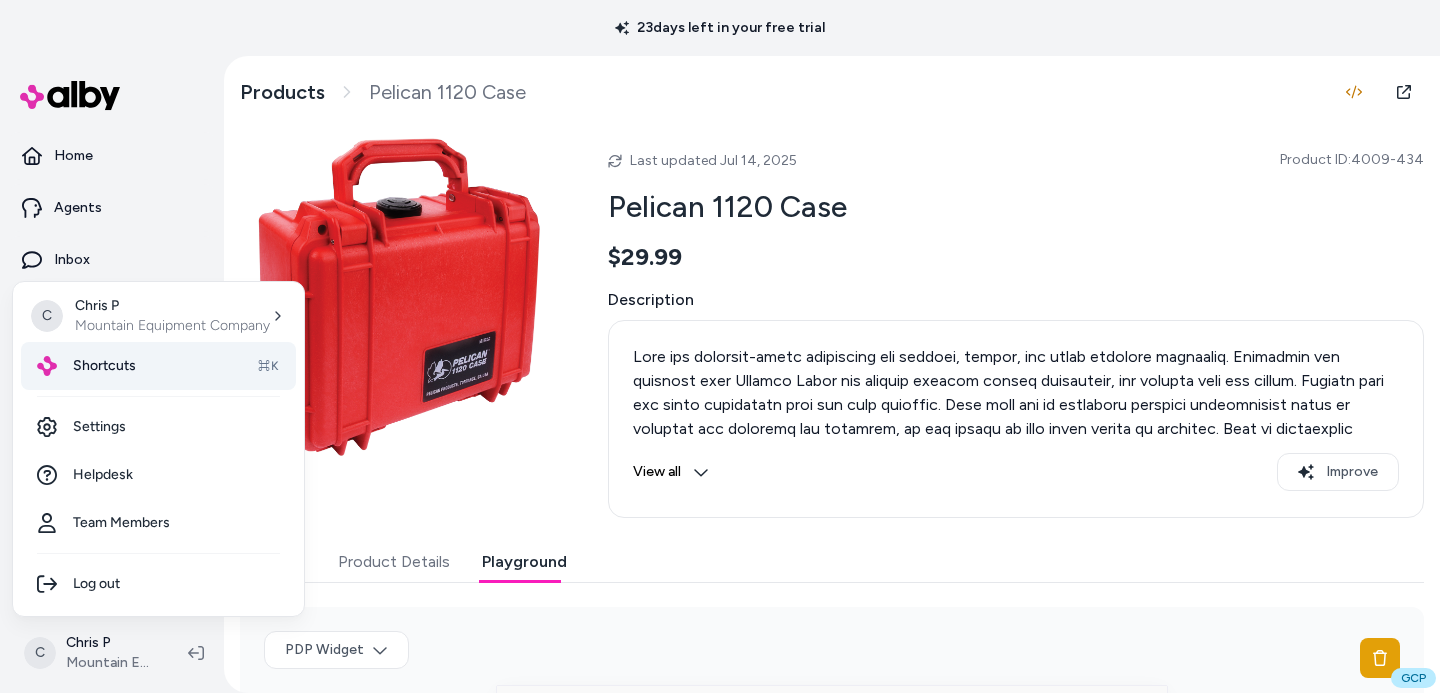 click on "Shortcuts ⌘K" at bounding box center (158, 366) 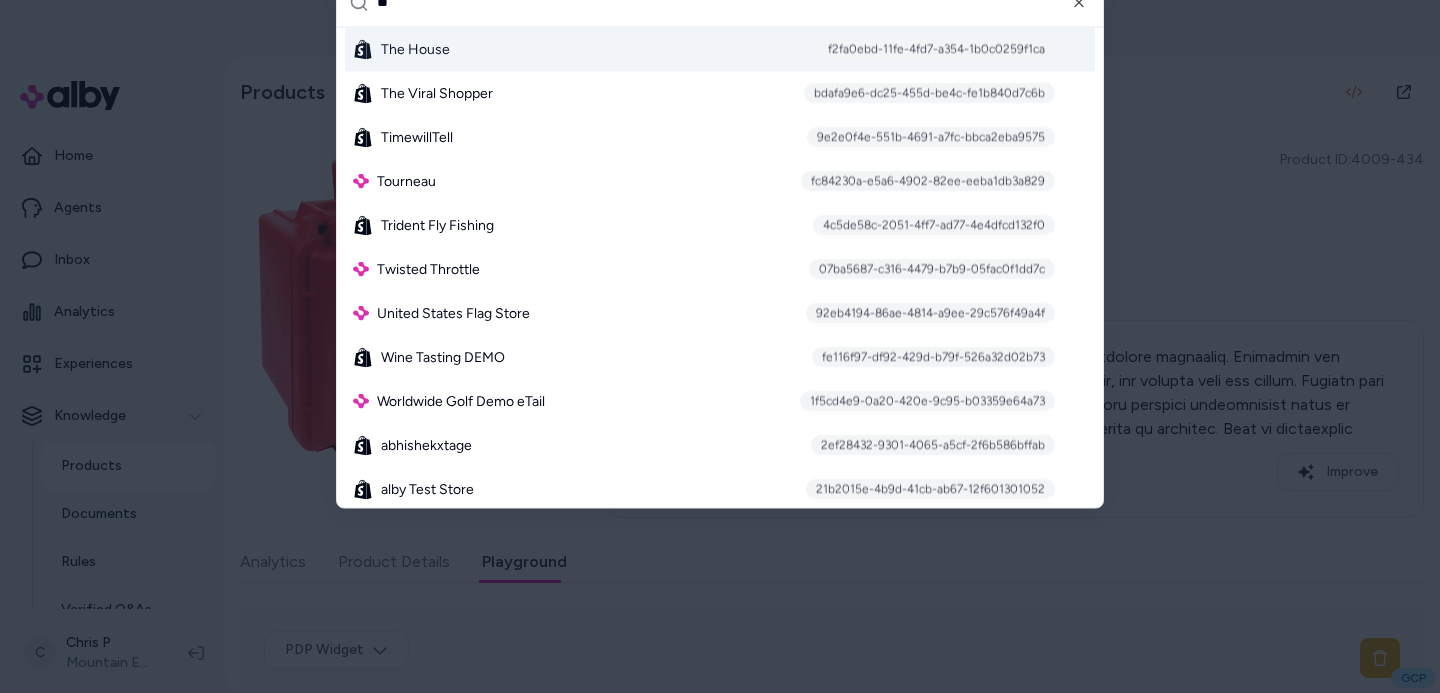 type on "*" 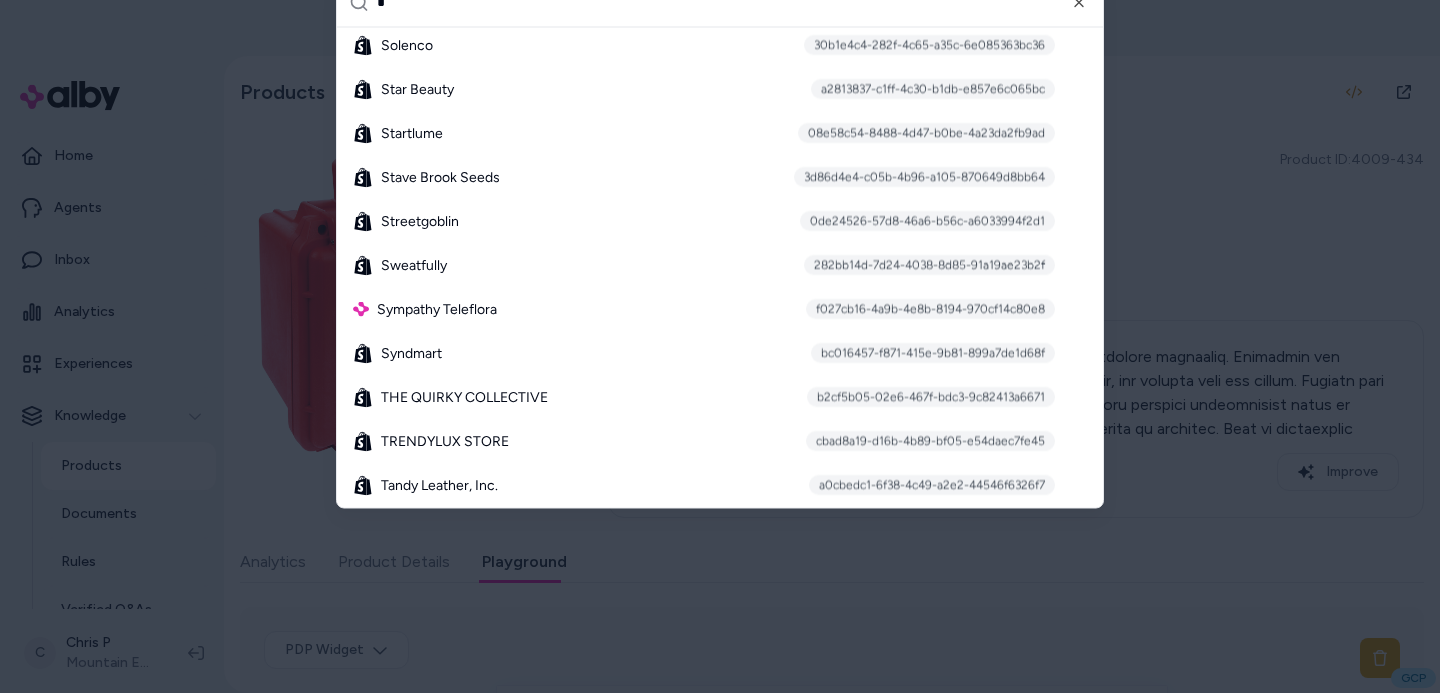 scroll, scrollTop: 0, scrollLeft: 0, axis: both 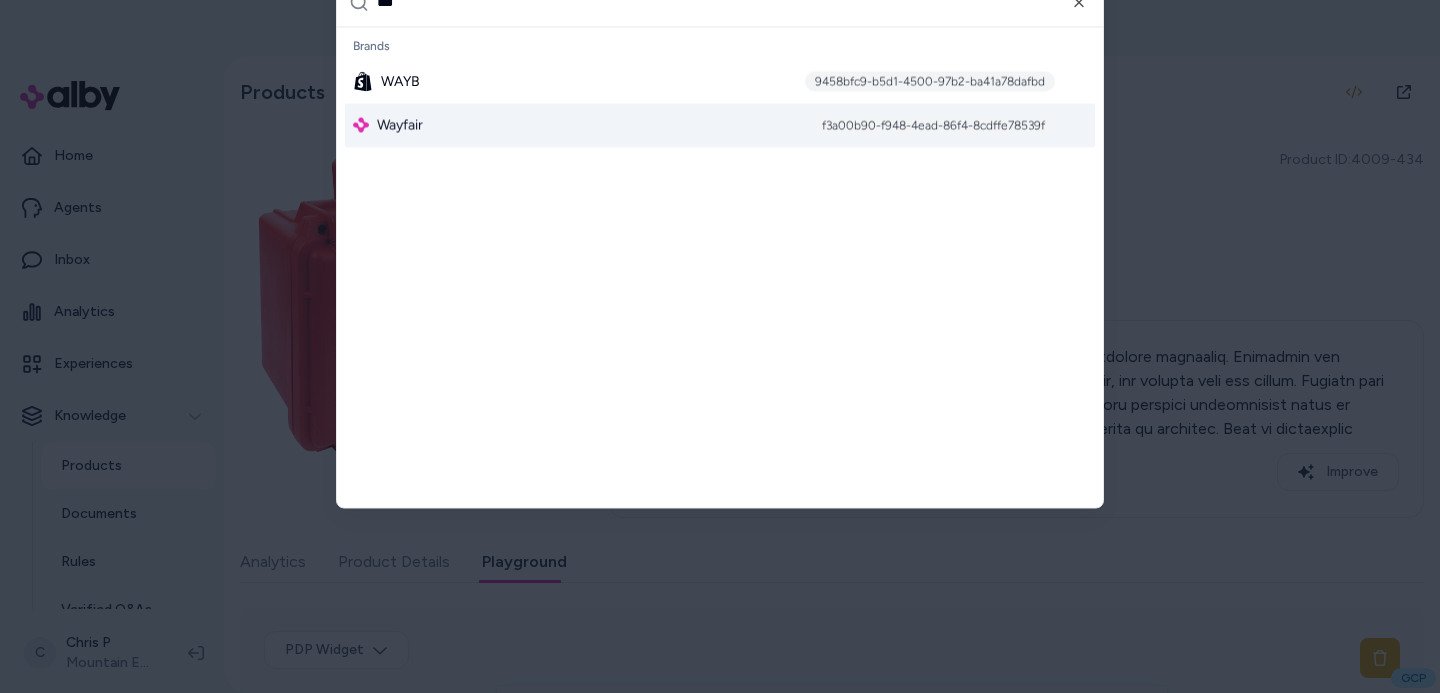 type on "***" 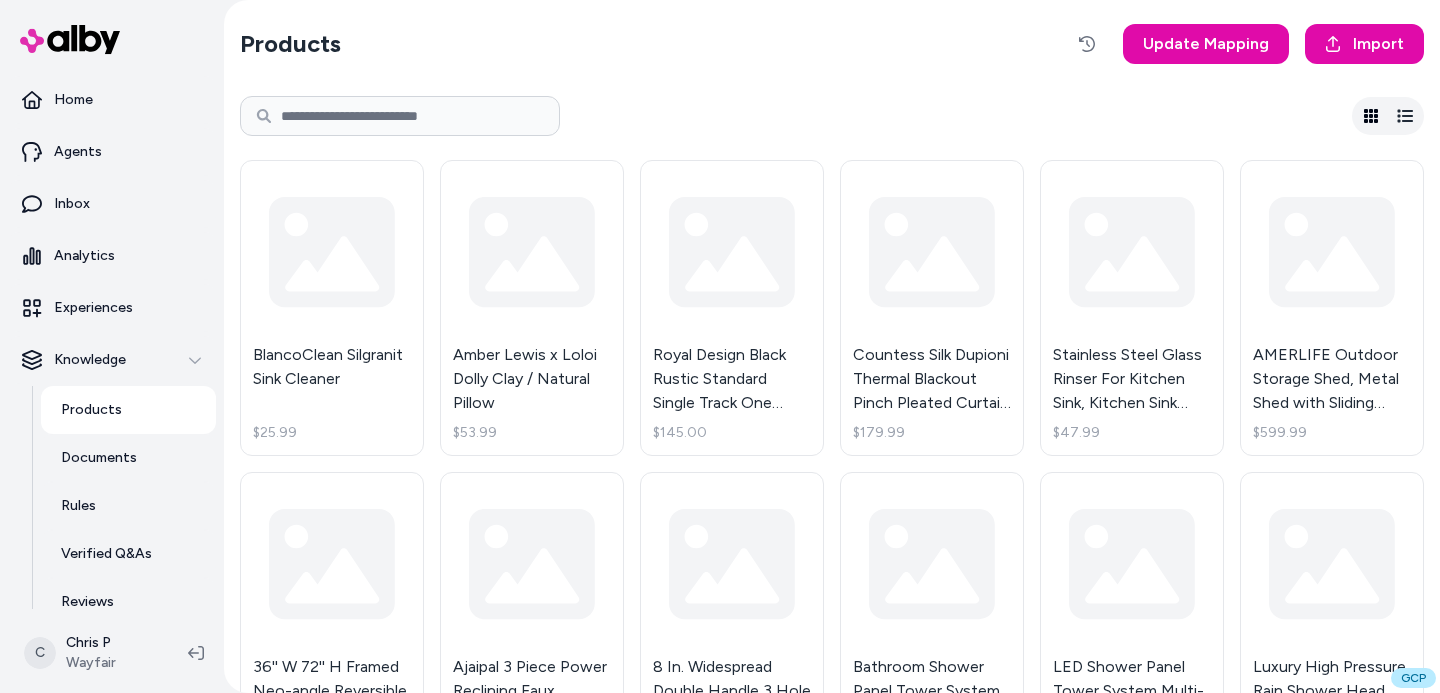 scroll, scrollTop: 0, scrollLeft: 0, axis: both 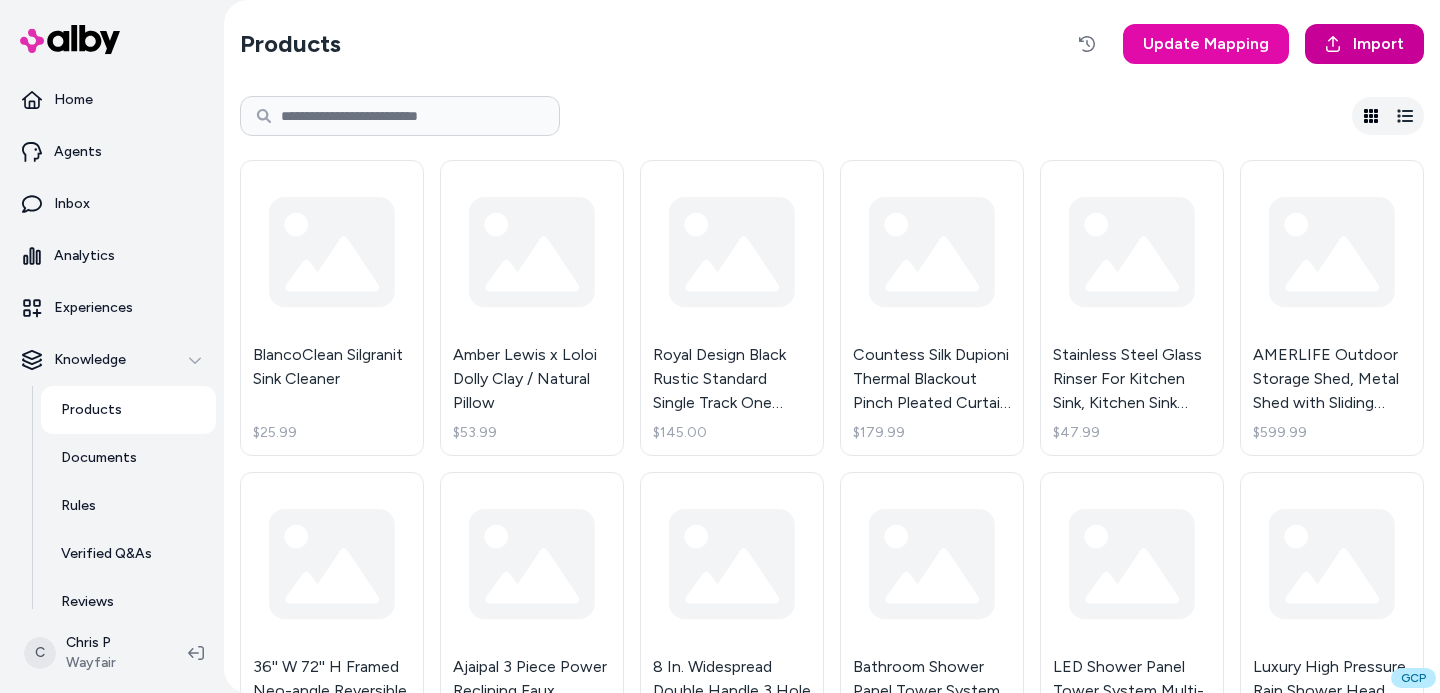 click on "Import" at bounding box center (1378, 44) 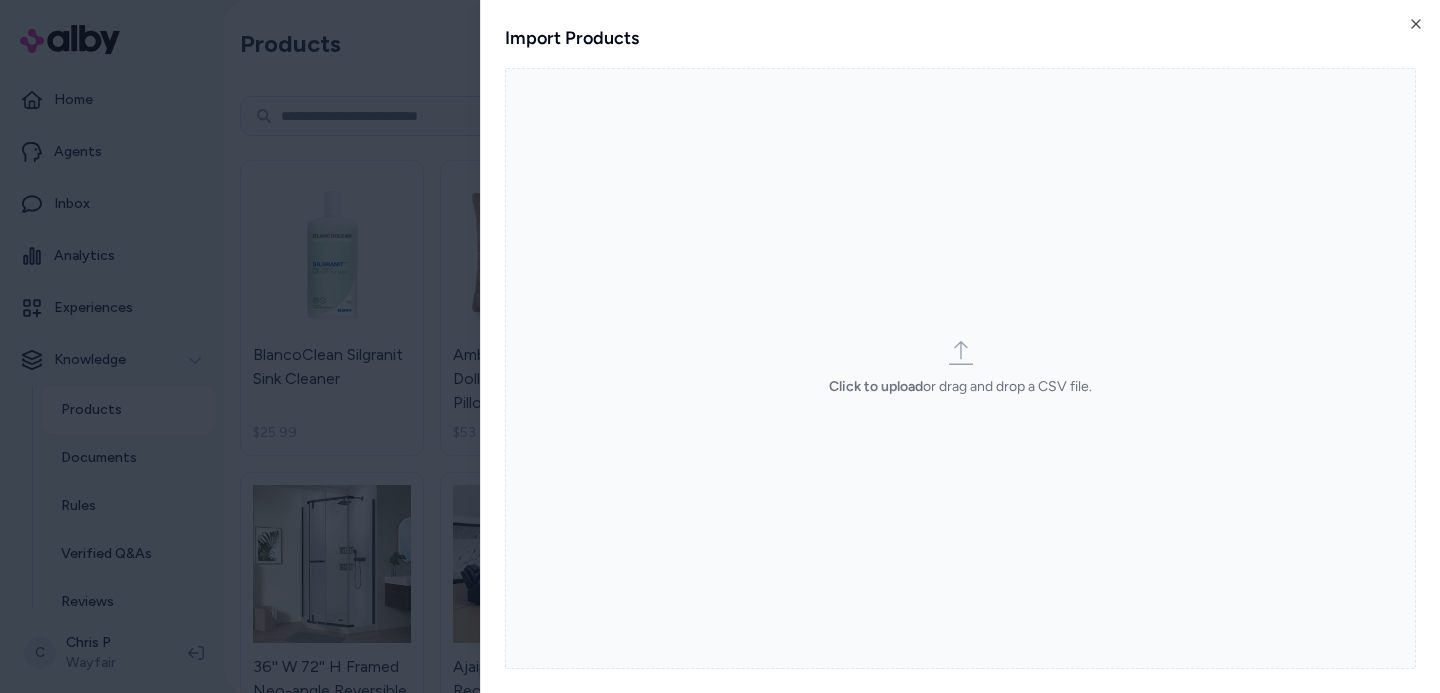 click on "Click to upload  or drag and drop a CSV file." at bounding box center [960, 369] 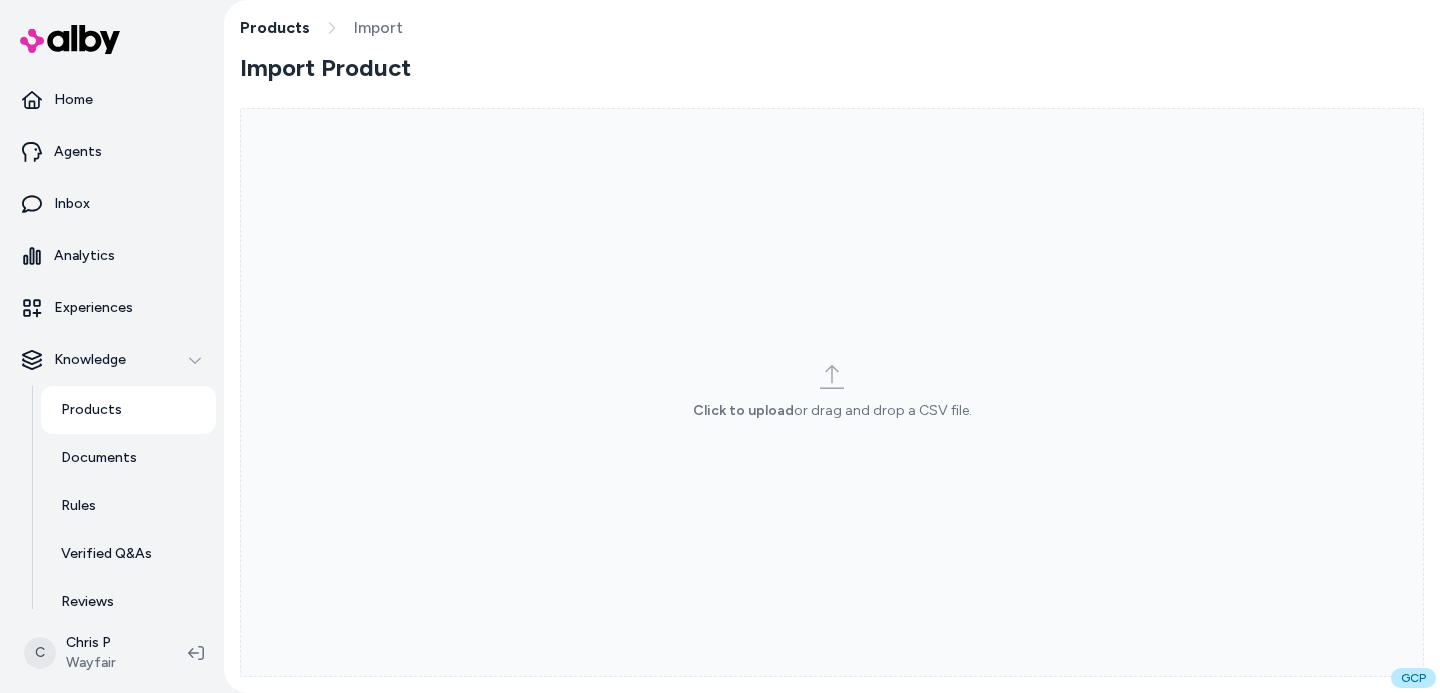 click on "Click to upload  or drag and drop a CSV file." at bounding box center [832, 392] 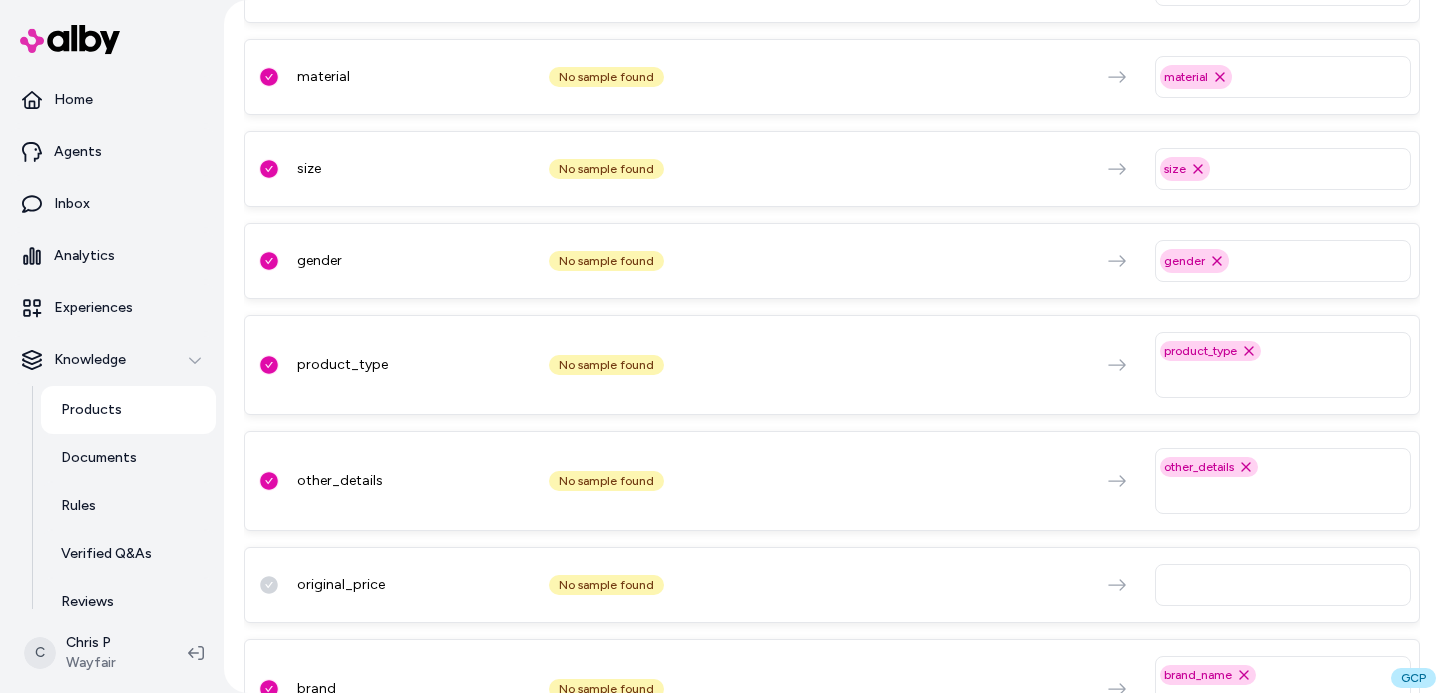 scroll, scrollTop: 1894, scrollLeft: 0, axis: vertical 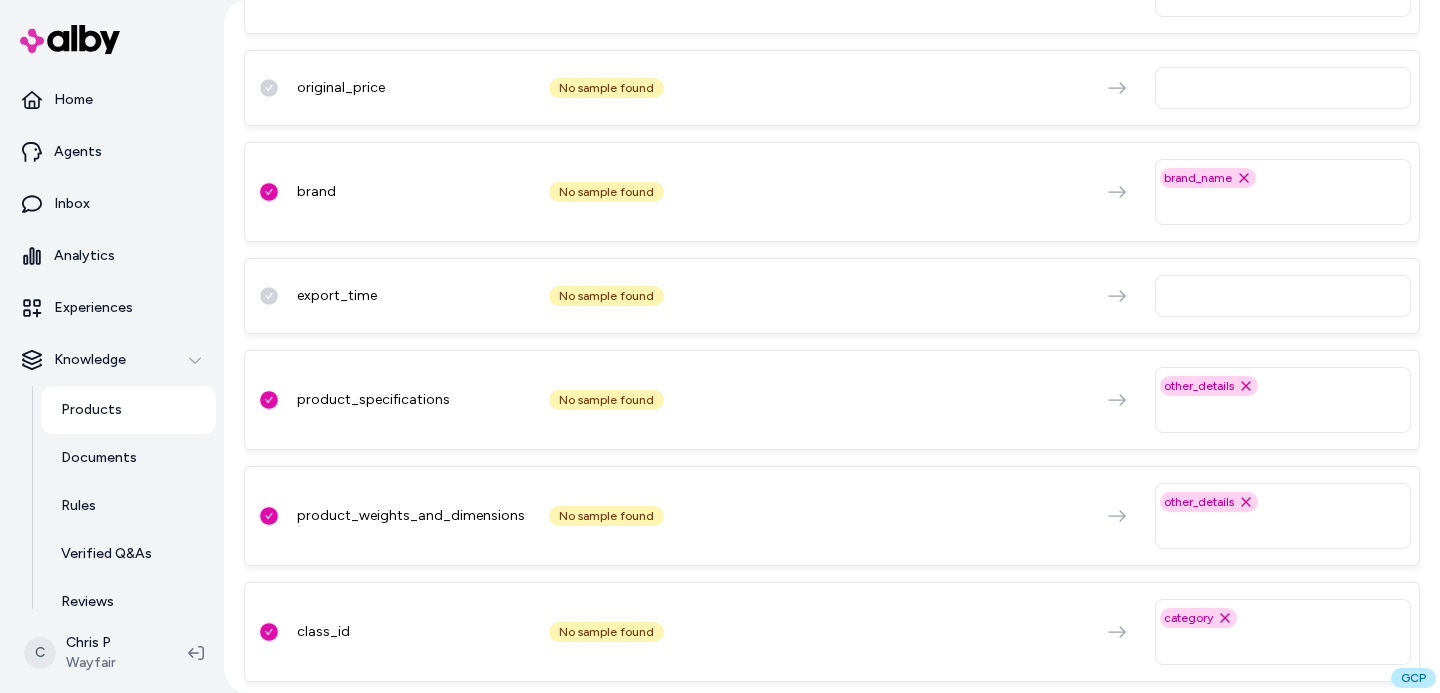 click at bounding box center (1287, 296) 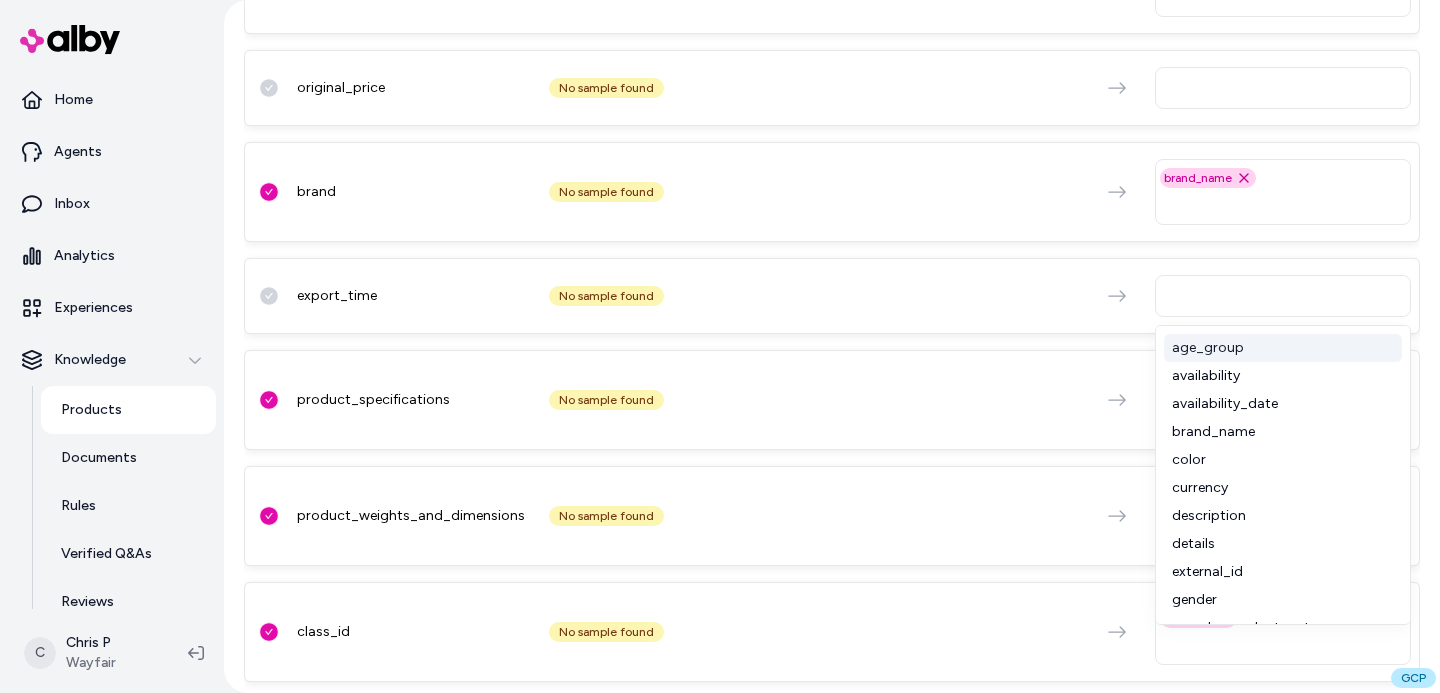 scroll, scrollTop: 1980, scrollLeft: 0, axis: vertical 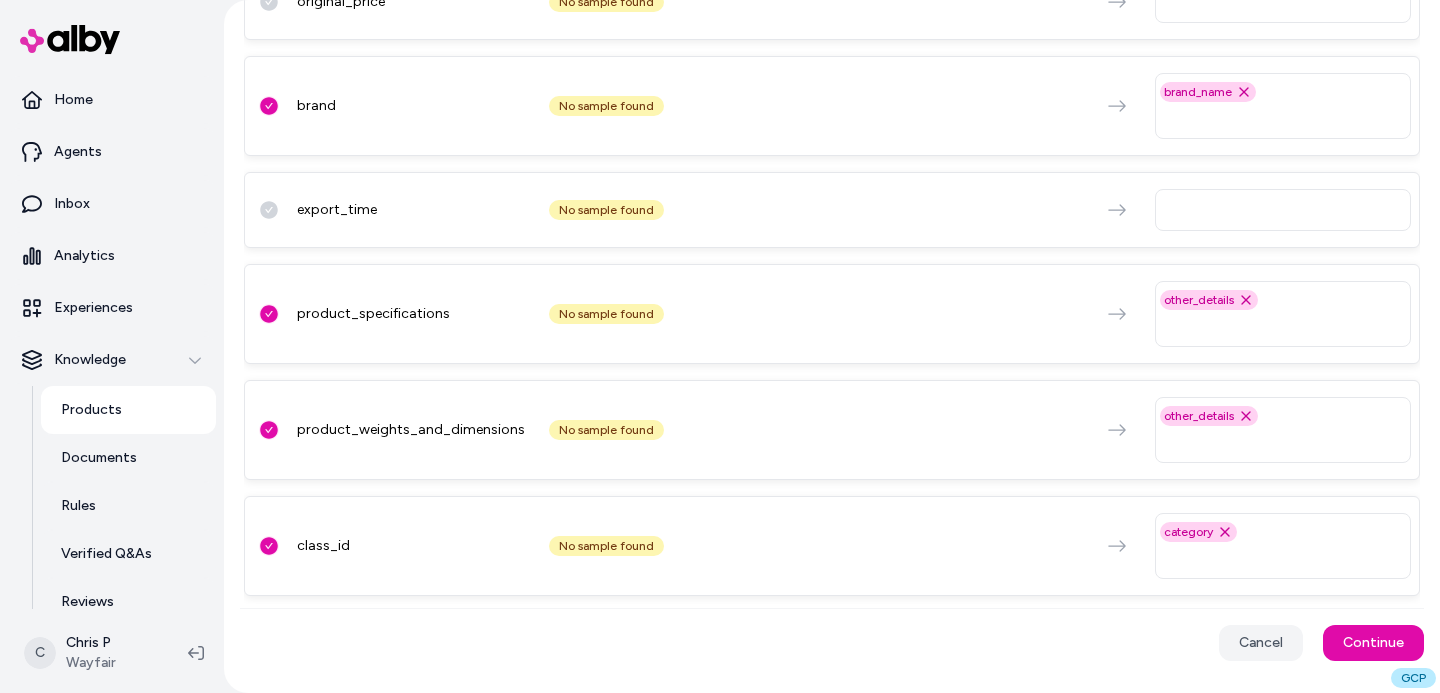 click on "variant_id No sample found external_id Remove external_id option product_id No sample found item_group_id Remove item_group_id option title No sample found title Remove title option description No sample found description Remove description option price No sample found regular_price Remove regular_price option link No sample found link Remove link option image_link No sample found image_link Remove image_link option availability No sample found availability Remove availability option google_product_category No sample found google_product_category Remove google_product_category option age_group No sample found age_group Remove age_group option color No sample found color Remove color option material No sample found material Remove material option size No sample found size Remove size option gender No sample found gender Remove gender option product_type No sample found product_type Remove product_type option other_details No sample found other_details Remove other_details option" at bounding box center (832, -576) 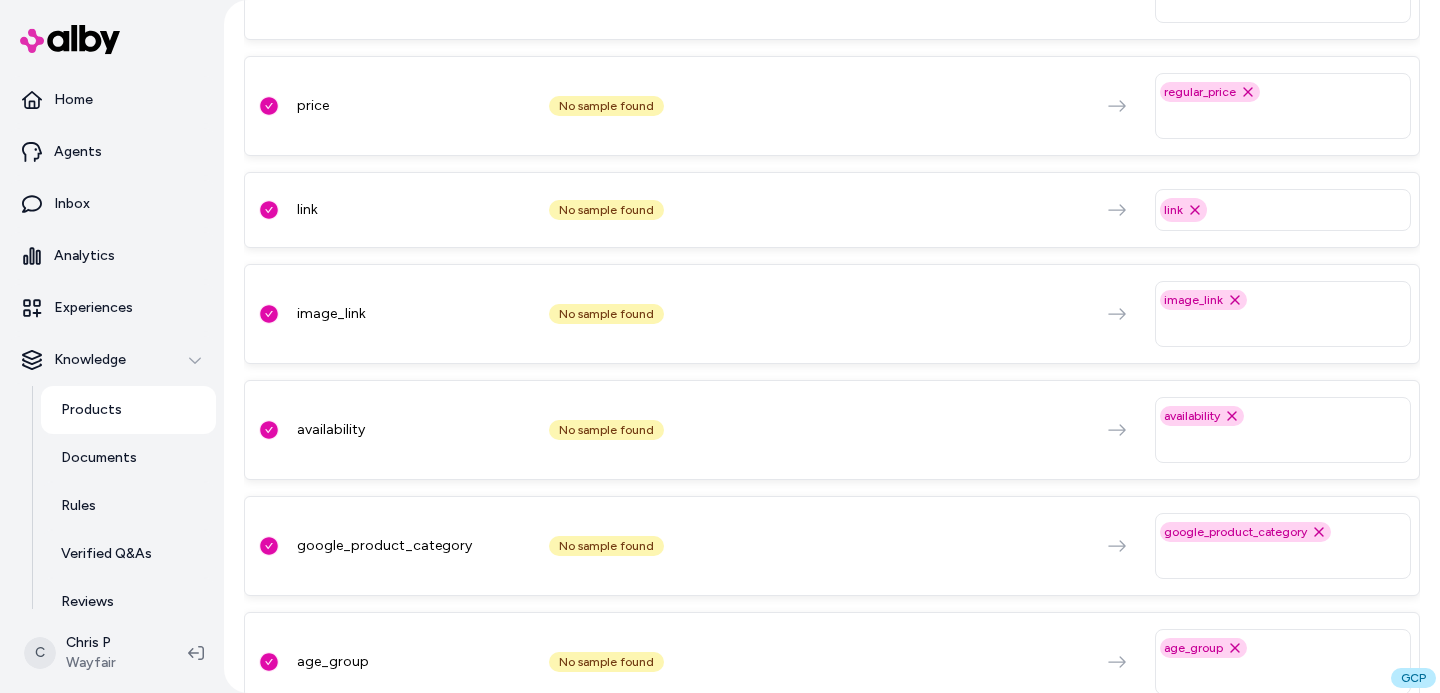 scroll, scrollTop: 385, scrollLeft: 0, axis: vertical 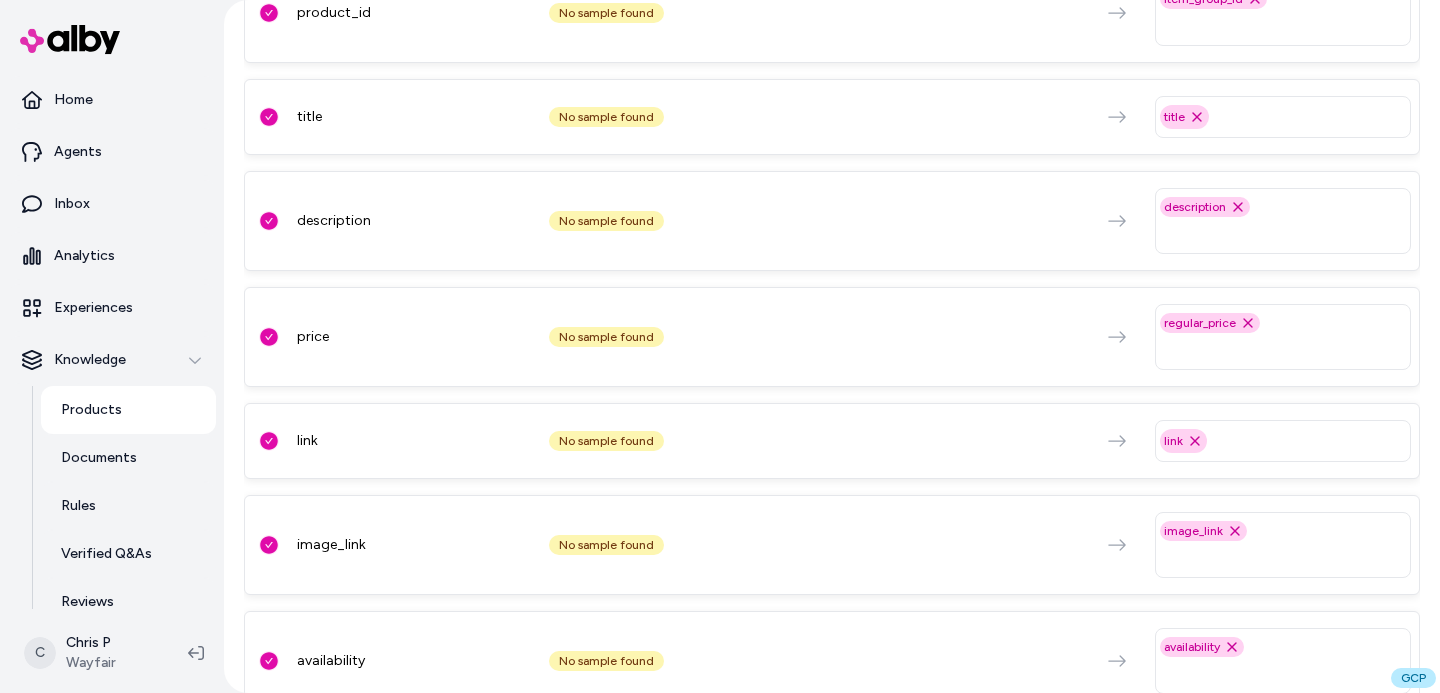 click 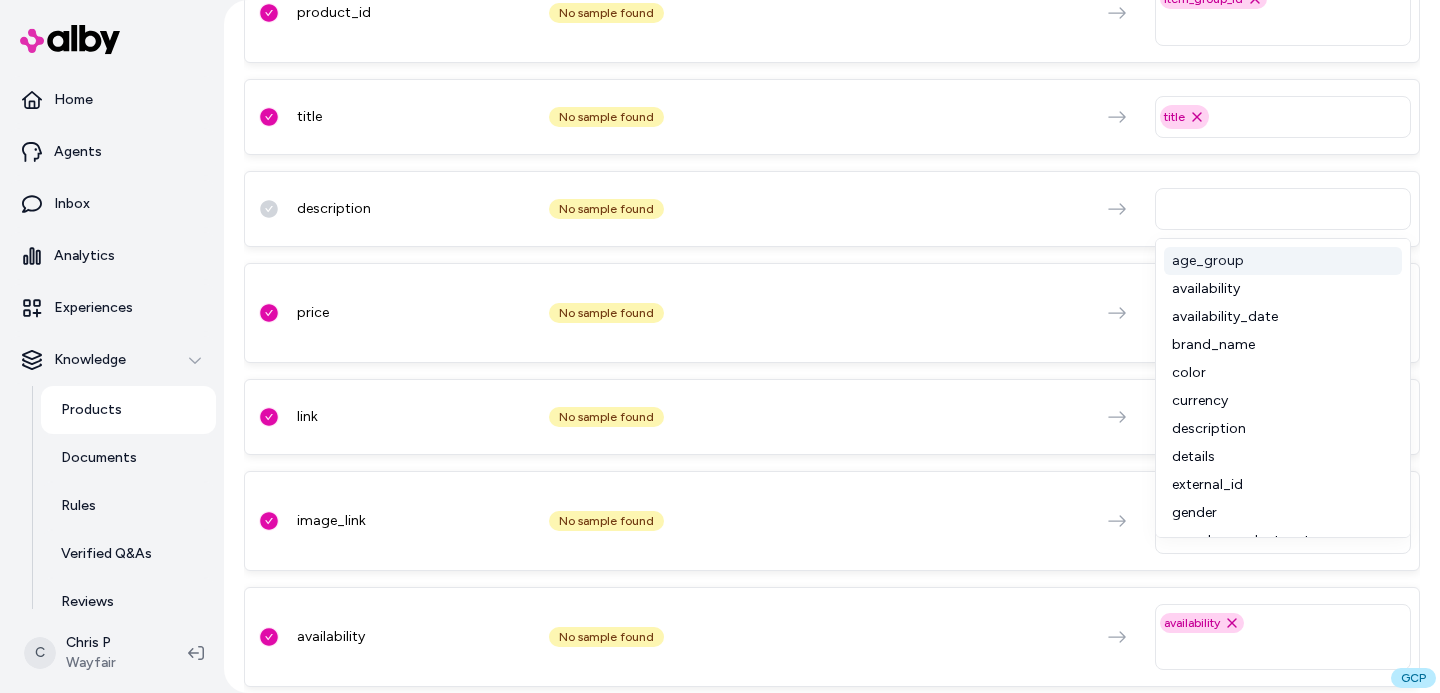 drag, startPoint x: 1226, startPoint y: 214, endPoint x: 1237, endPoint y: 227, distance: 17.029387 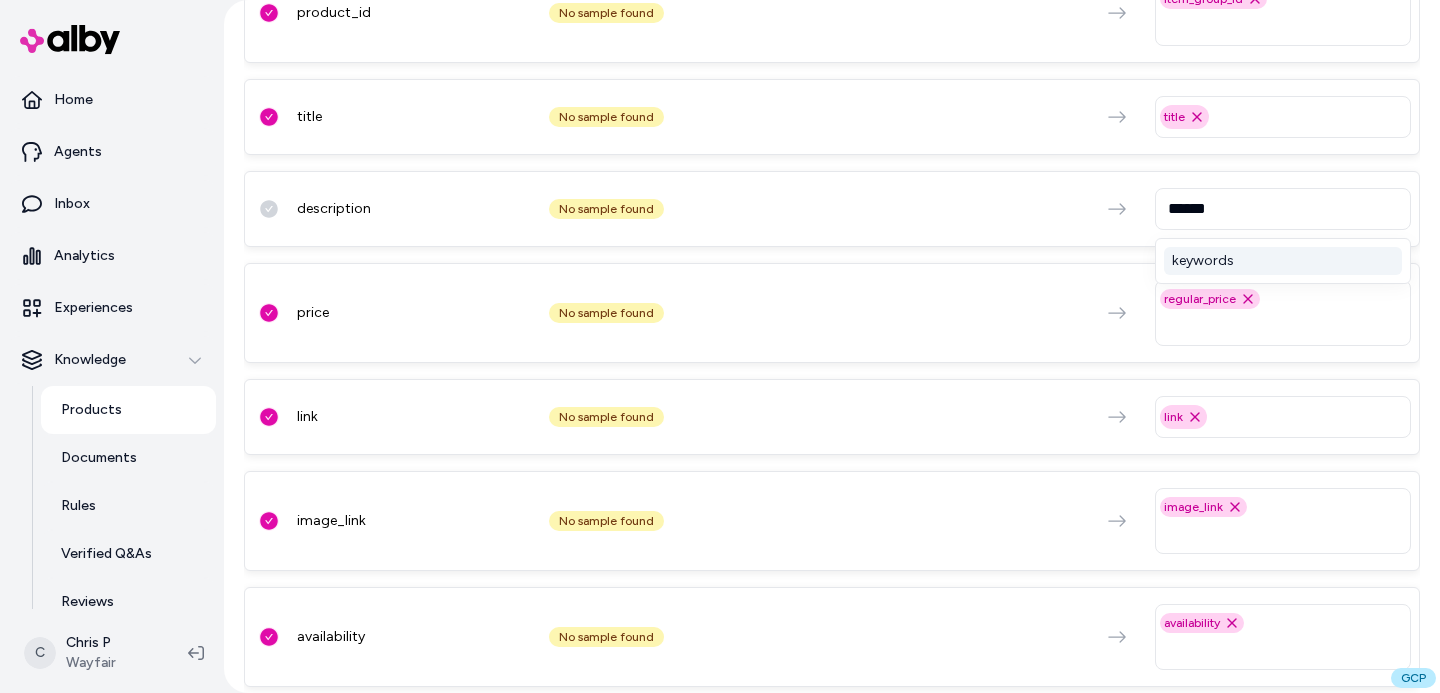 type on "*******" 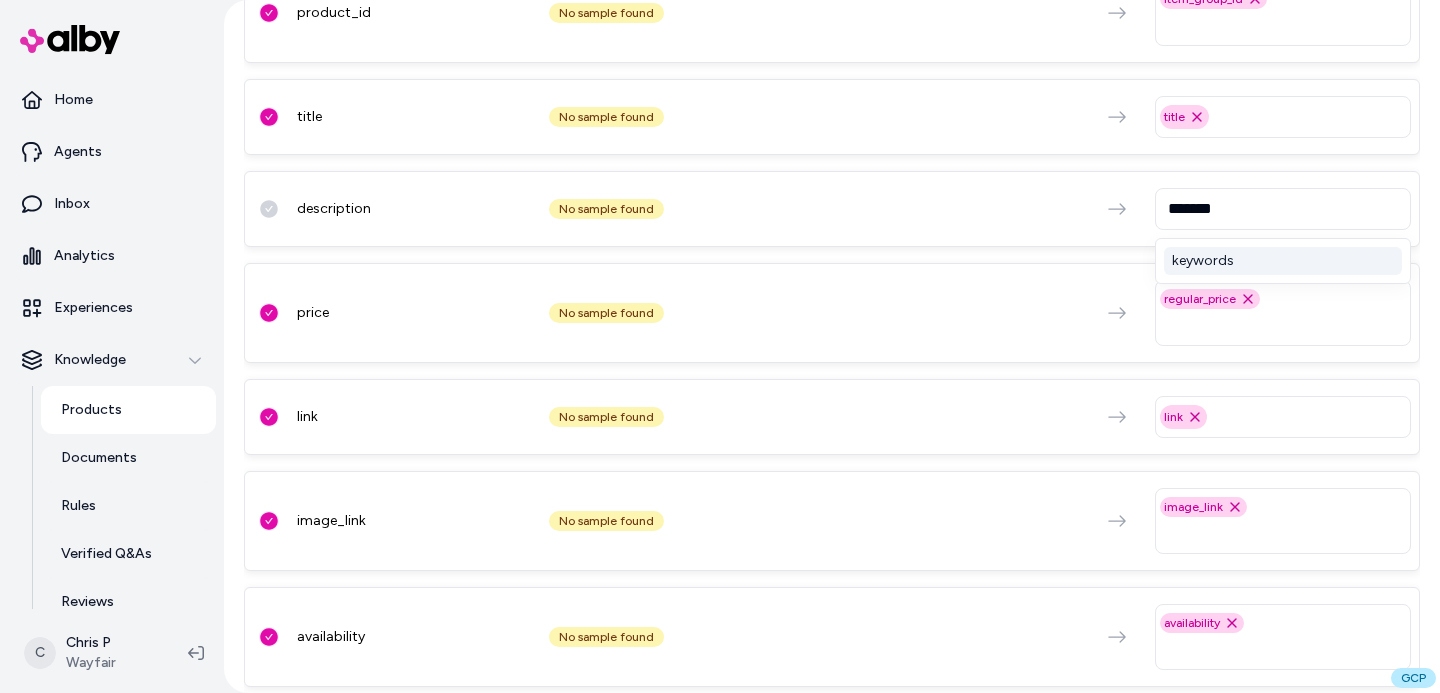 click on "keywords" at bounding box center (1283, 261) 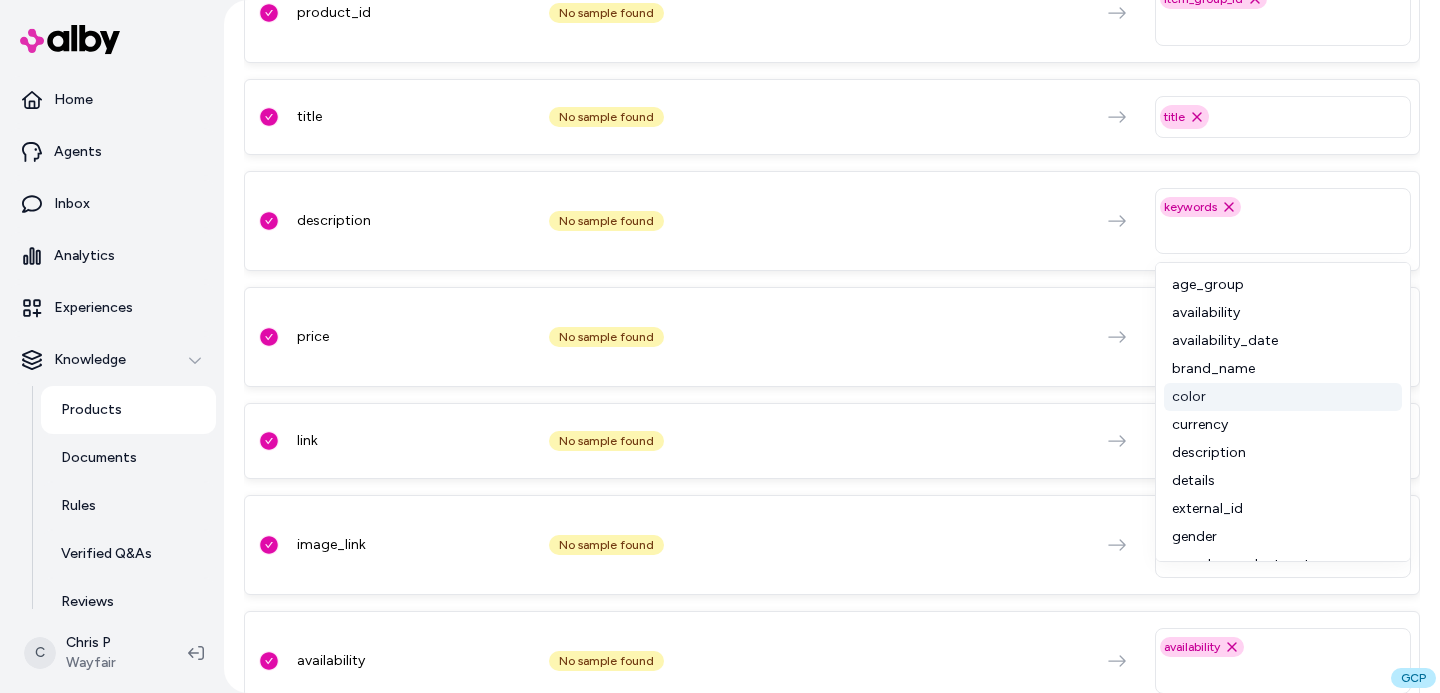 scroll, scrollTop: 130, scrollLeft: 0, axis: vertical 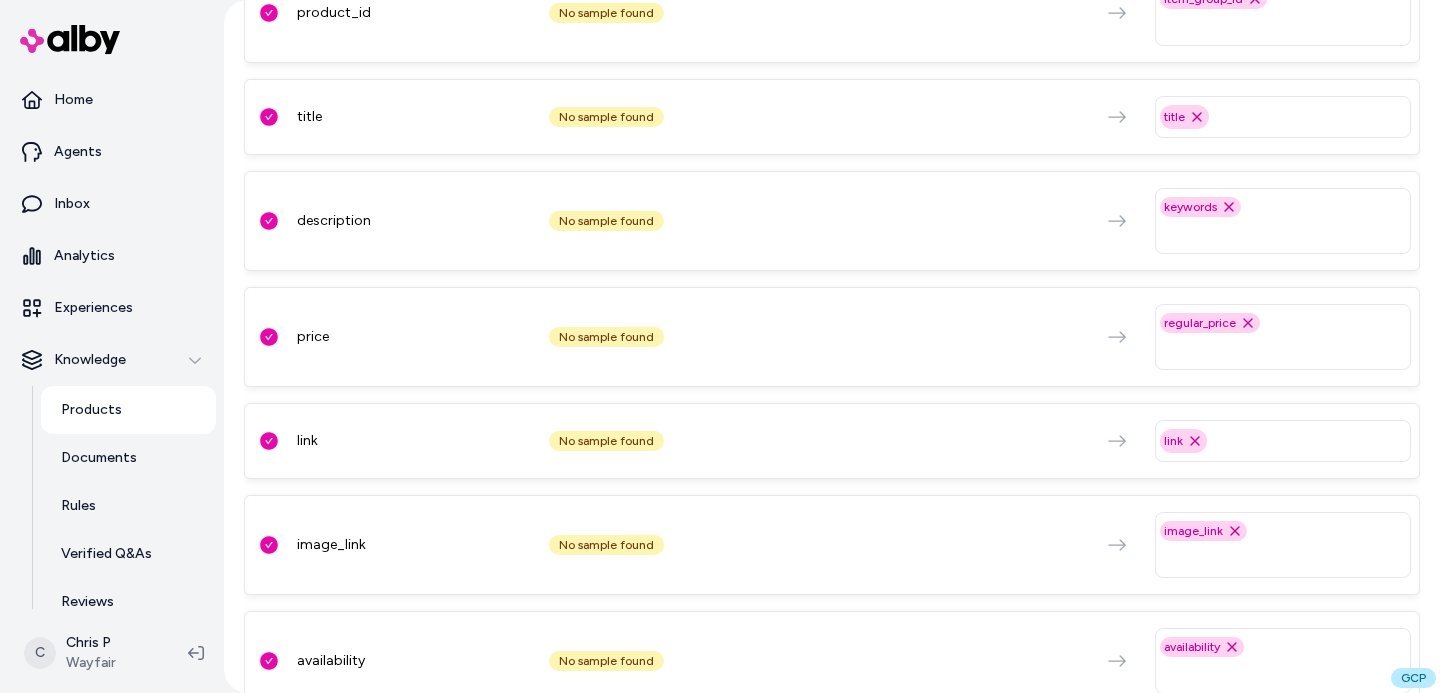 click on "price No sample found regular_price Remove  regular_price  option" at bounding box center (832, 337) 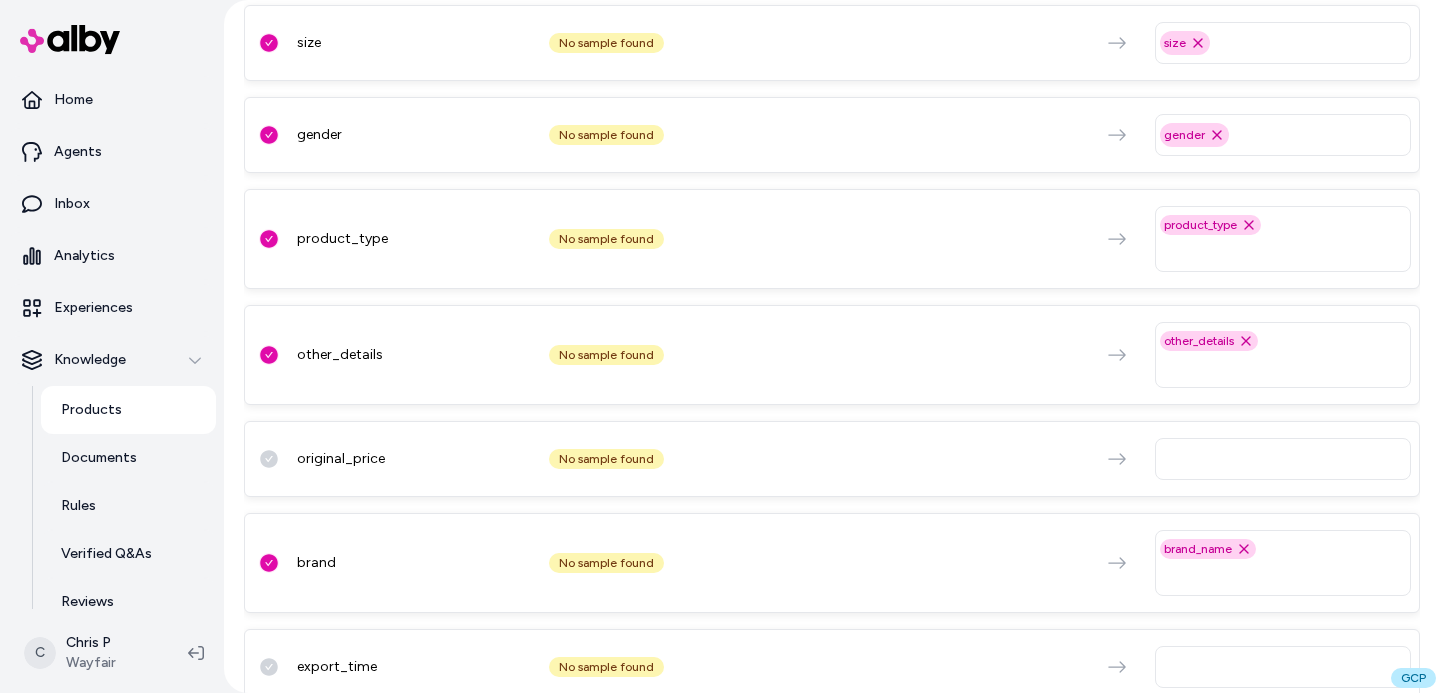 scroll, scrollTop: 1980, scrollLeft: 0, axis: vertical 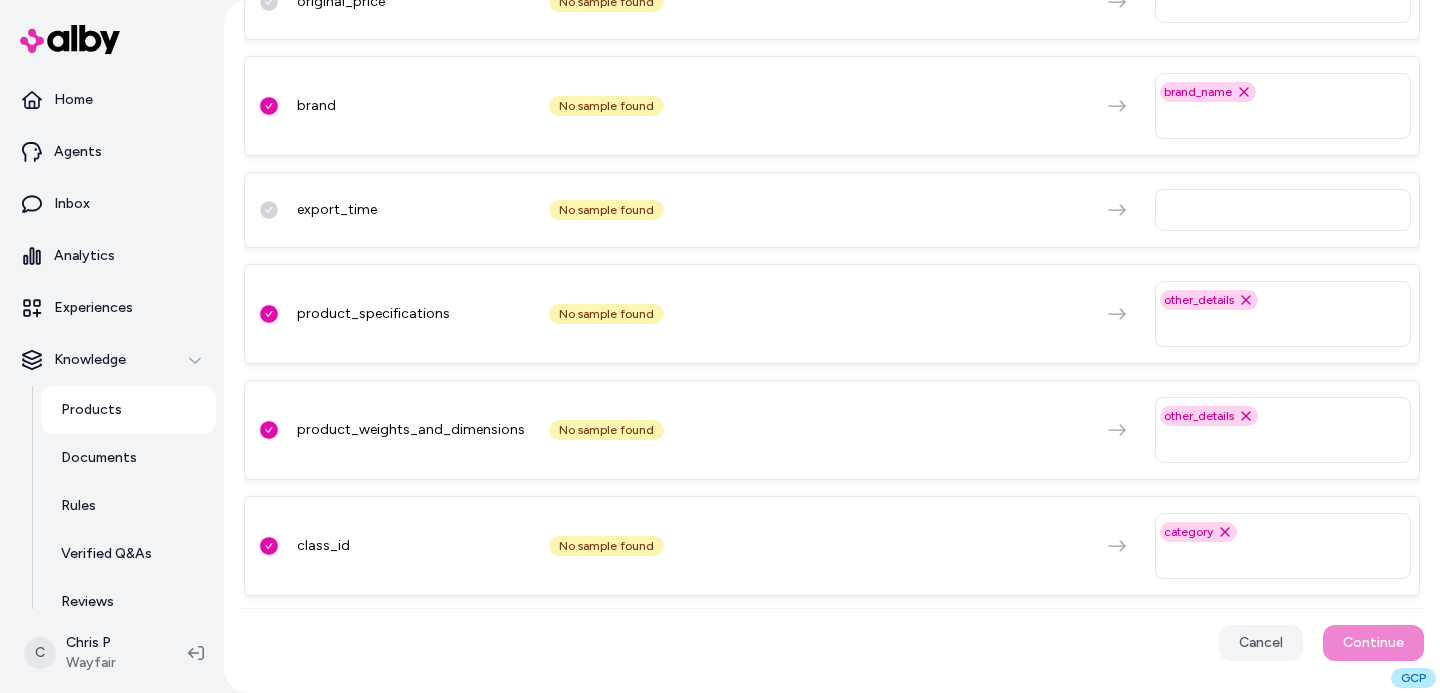 click 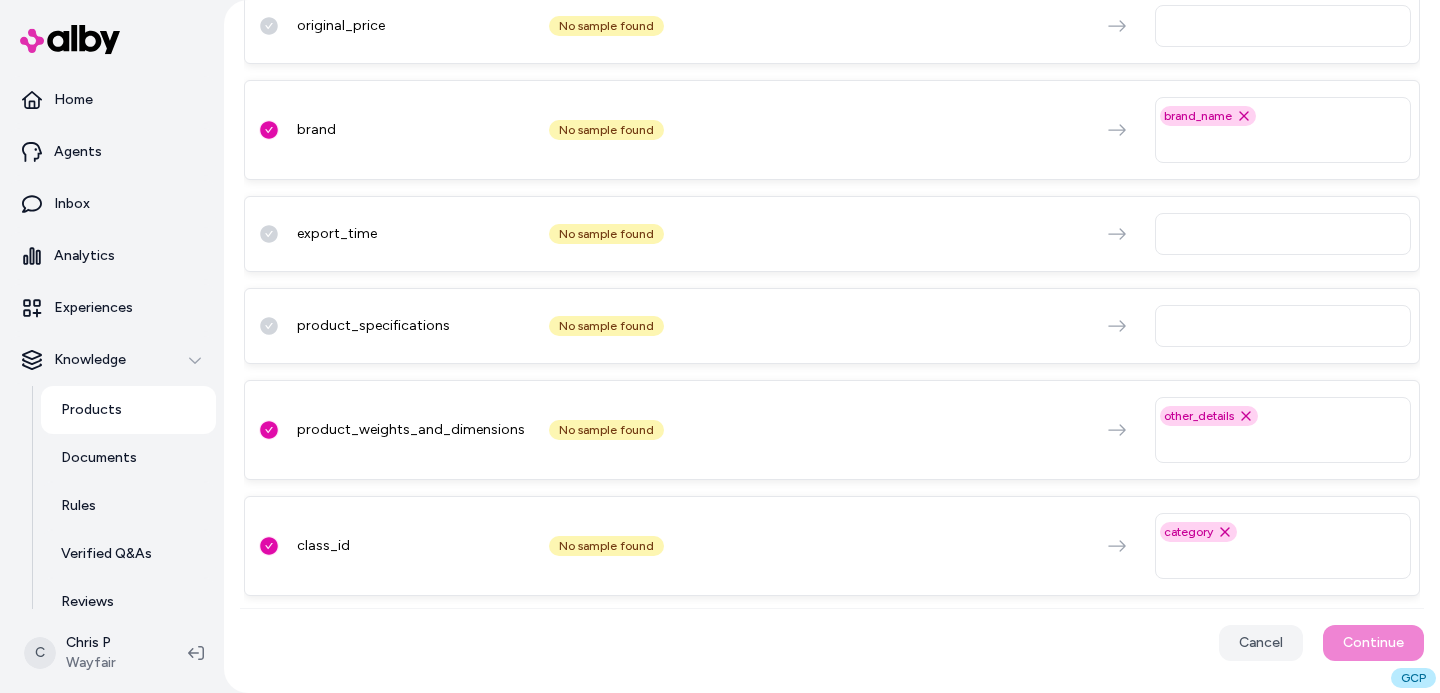 click at bounding box center [1287, 326] 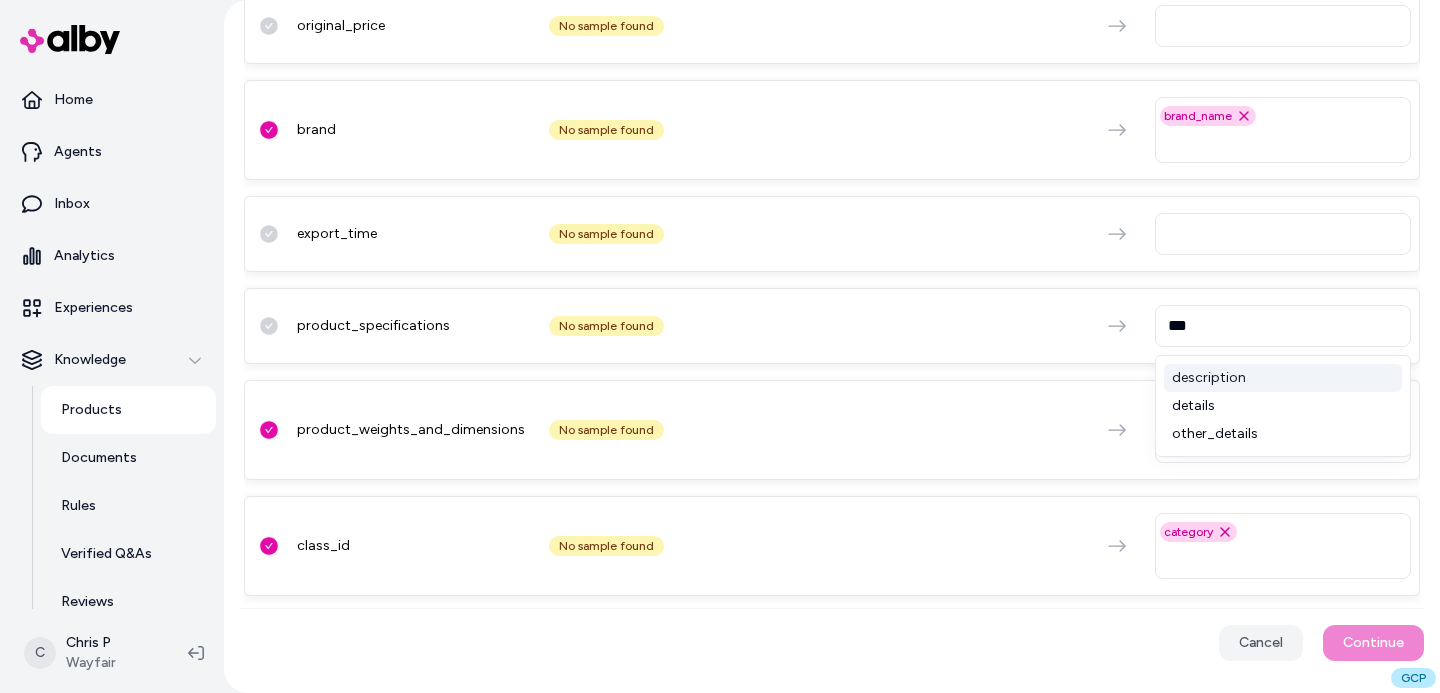 type on "****" 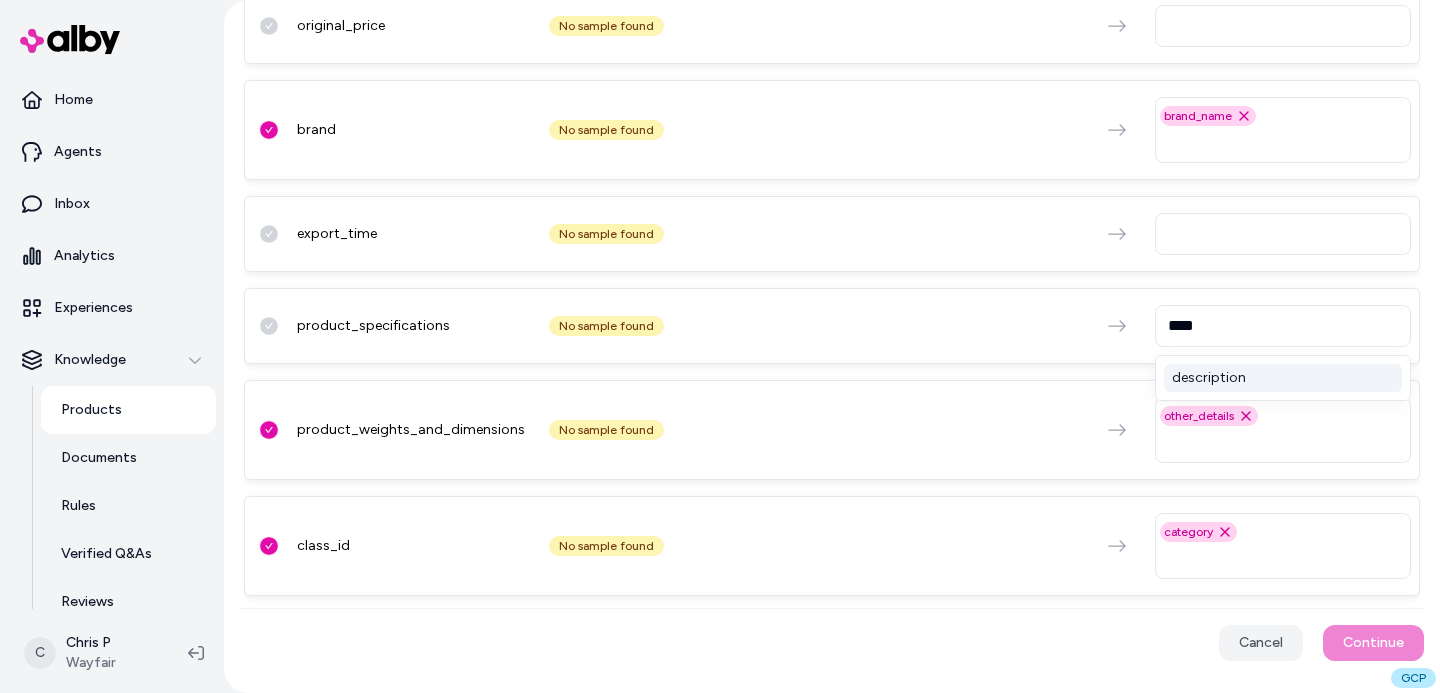 click on "description" at bounding box center [1283, 378] 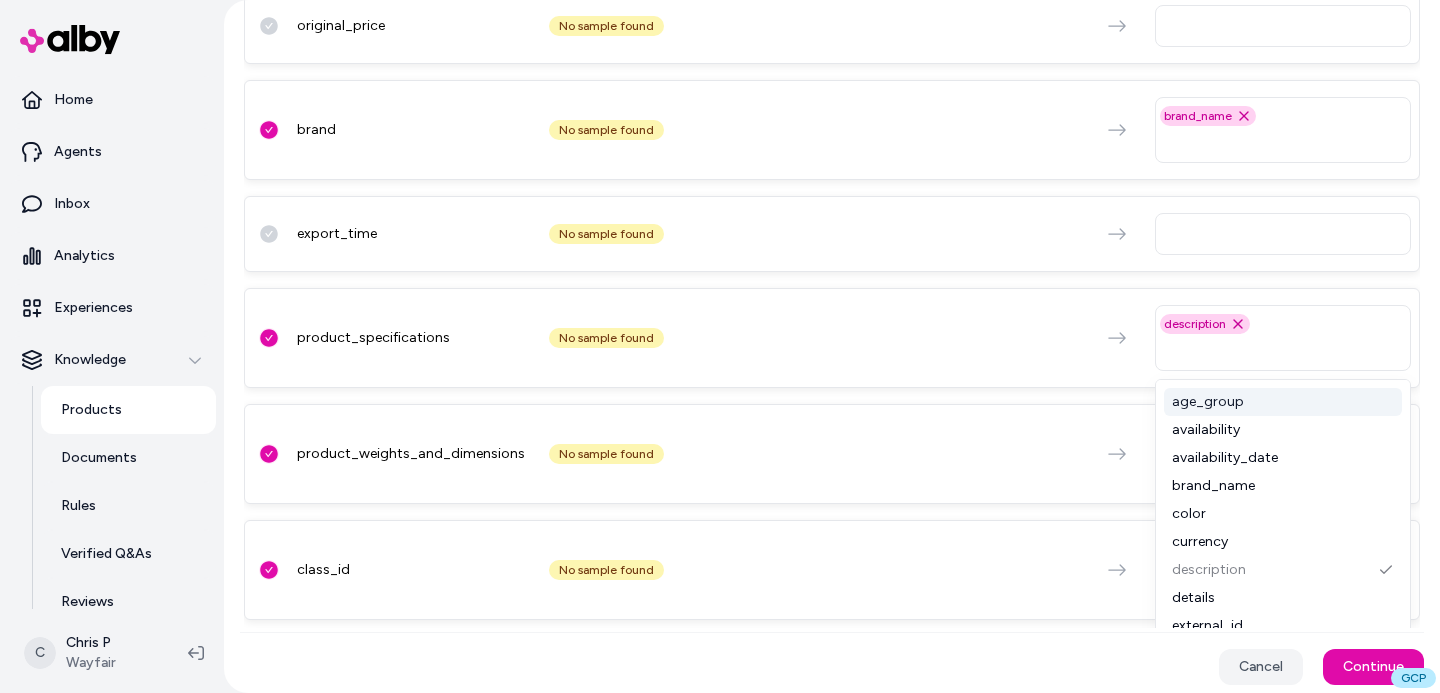 click on "product_weights_and_dimensions No sample found other_details Remove  other_details  option" at bounding box center (832, 454) 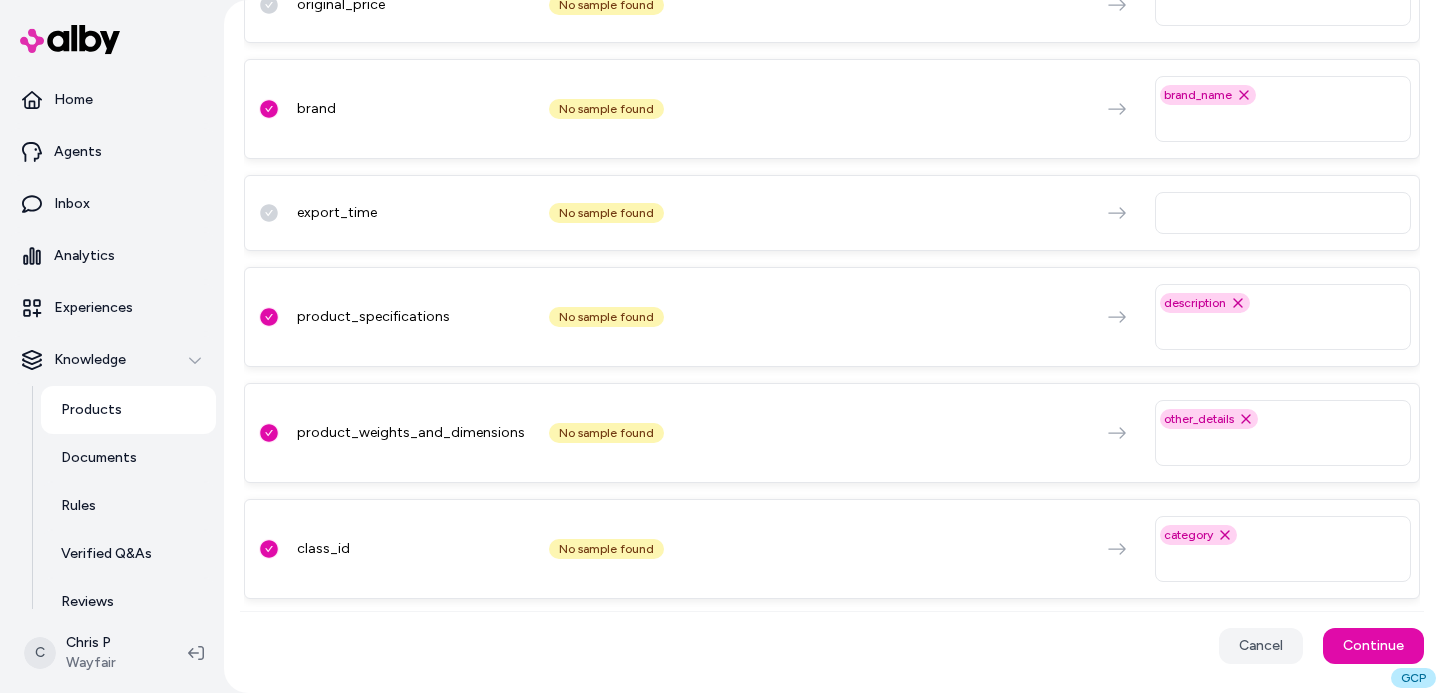 scroll, scrollTop: 1980, scrollLeft: 0, axis: vertical 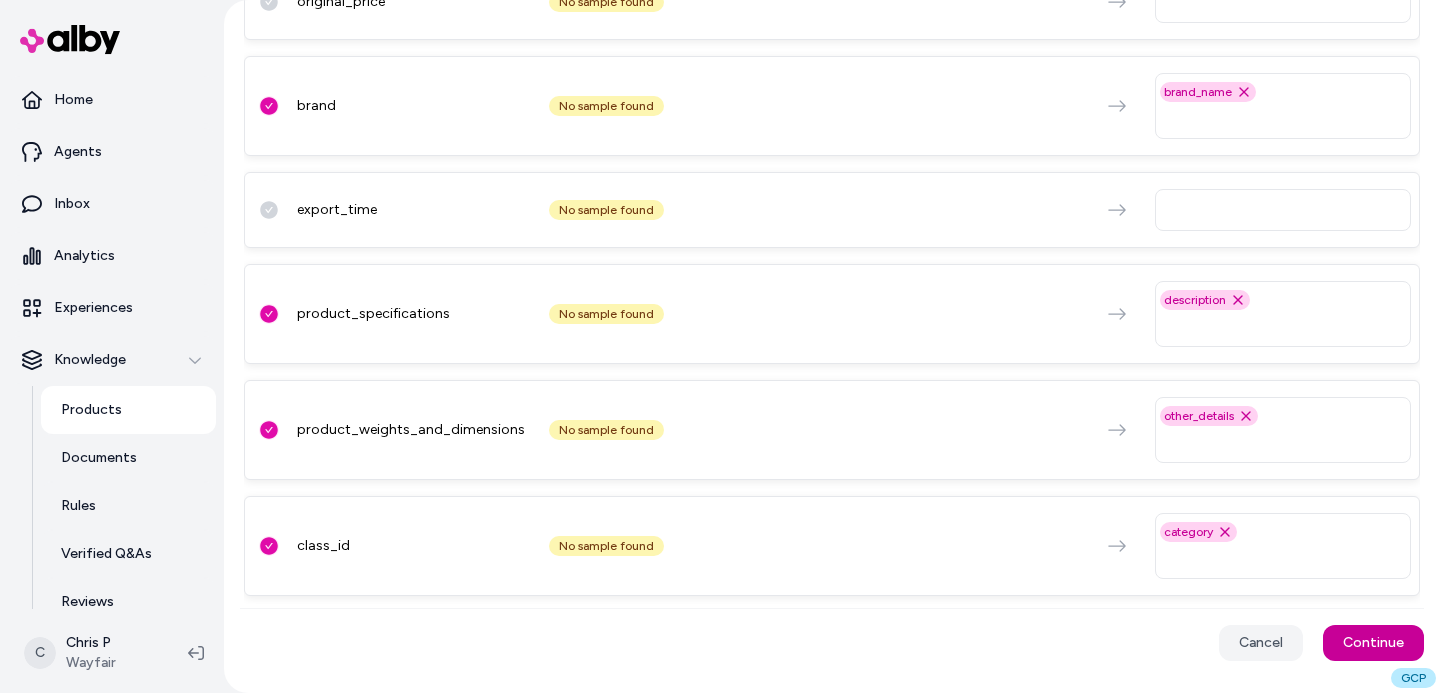 click on "Continue" at bounding box center (1373, 643) 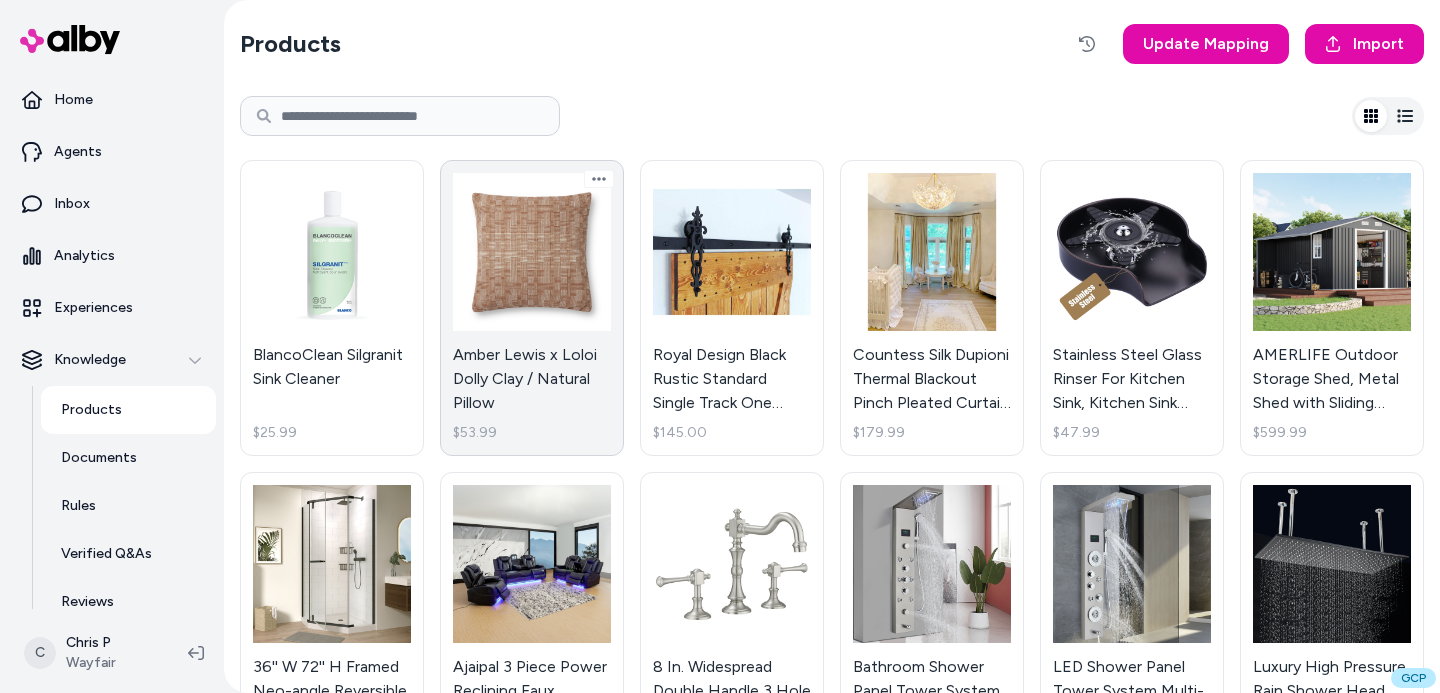 click on "Amber Lewis x Loloi Dolly Clay / Natural Pillow $53.99" at bounding box center [532, 308] 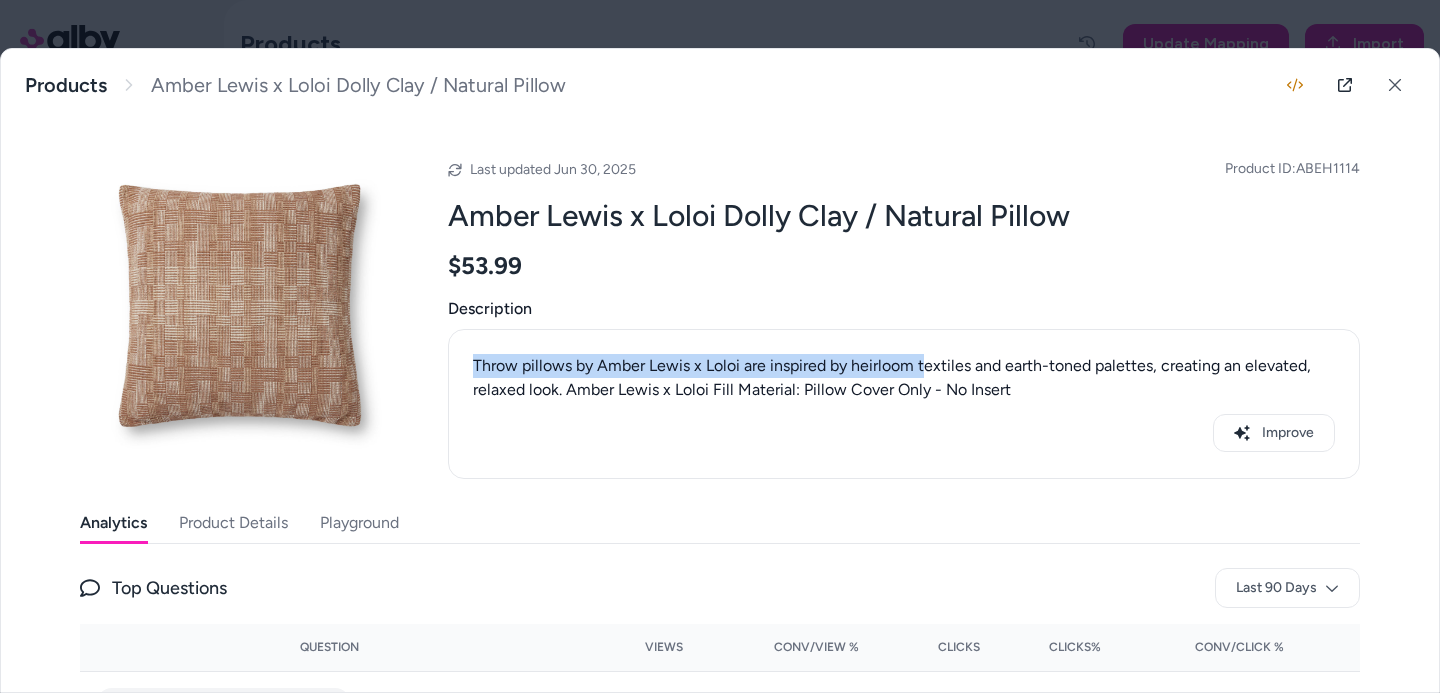 drag, startPoint x: 835, startPoint y: 383, endPoint x: 678, endPoint y: 349, distance: 160.63934 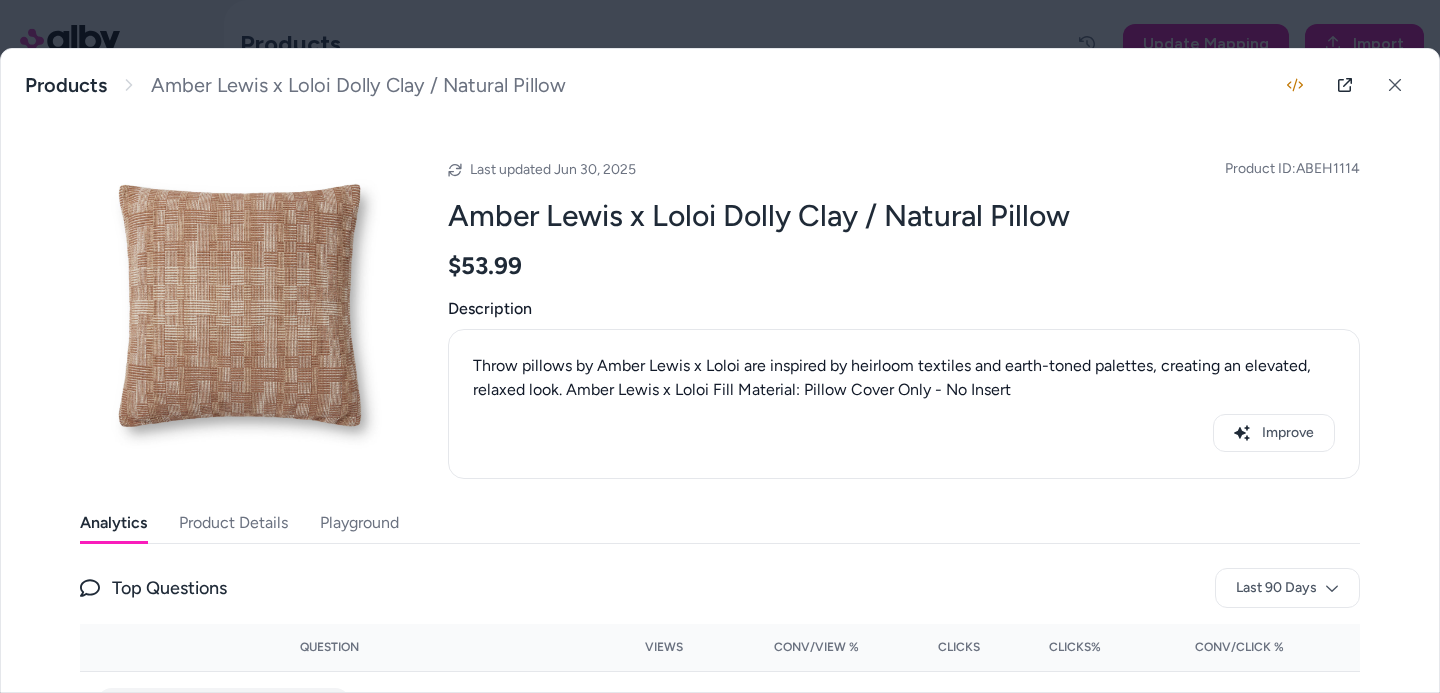 click on "Throw pillows by Amber Lewis x Loloi are inspired by heirloom textiles and earth-toned palettes, creating an elevated, relaxed look. Amber Lewis x Loloi Fill Material: Pillow Cover Only - No Insert Improve" at bounding box center (904, 404) 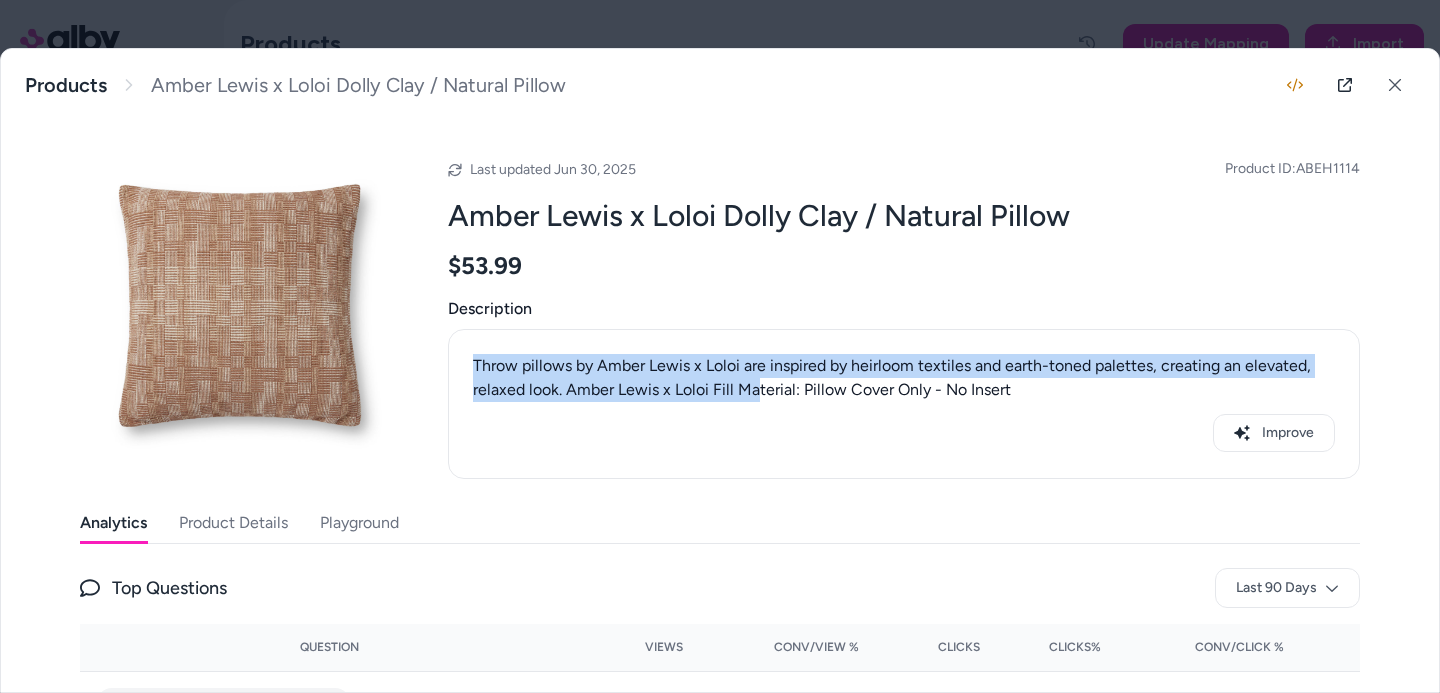 drag, startPoint x: 553, startPoint y: 344, endPoint x: 745, endPoint y: 382, distance: 195.72429 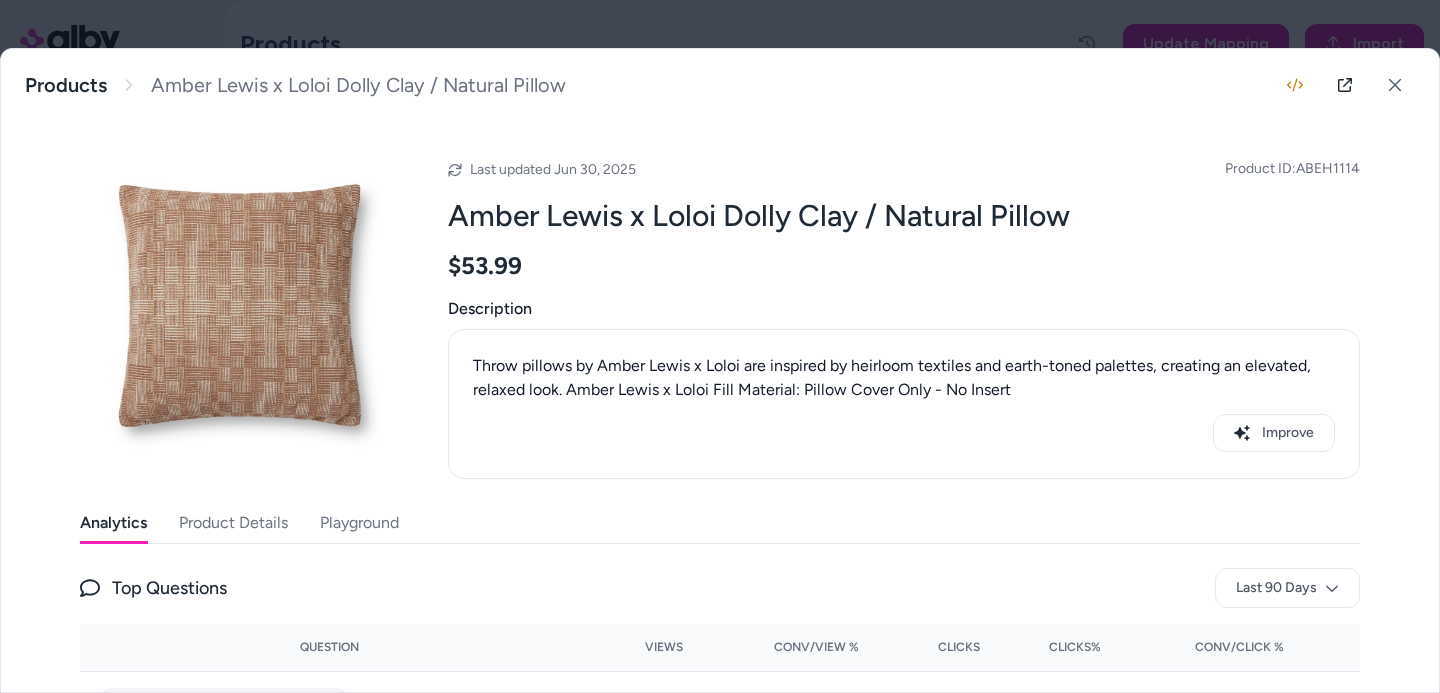 click on "Throw pillows by Amber Lewis x Loloi are inspired by heirloom textiles and earth-toned palettes, creating an elevated, relaxed look. Amber Lewis x Loloi Fill Material: Pillow Cover Only - No Insert" at bounding box center (904, 378) 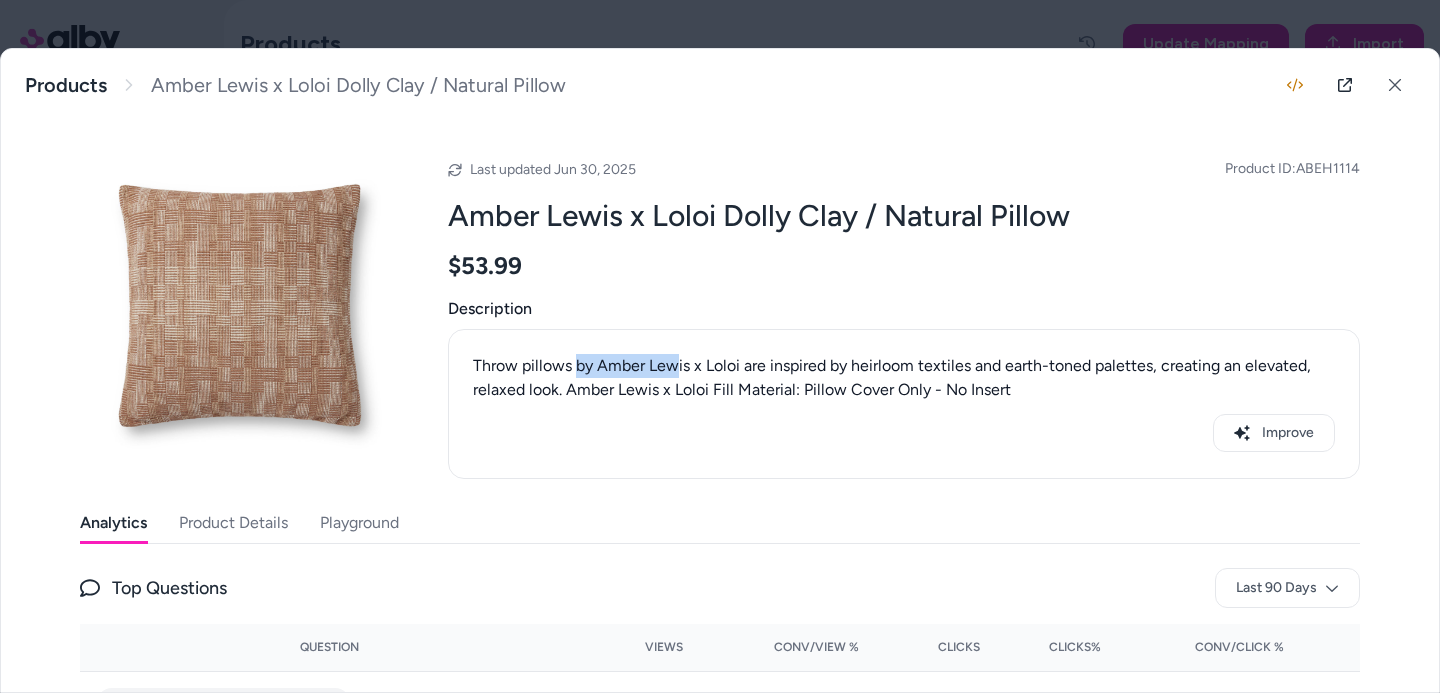 drag, startPoint x: 637, startPoint y: 370, endPoint x: 572, endPoint y: 367, distance: 65.06919 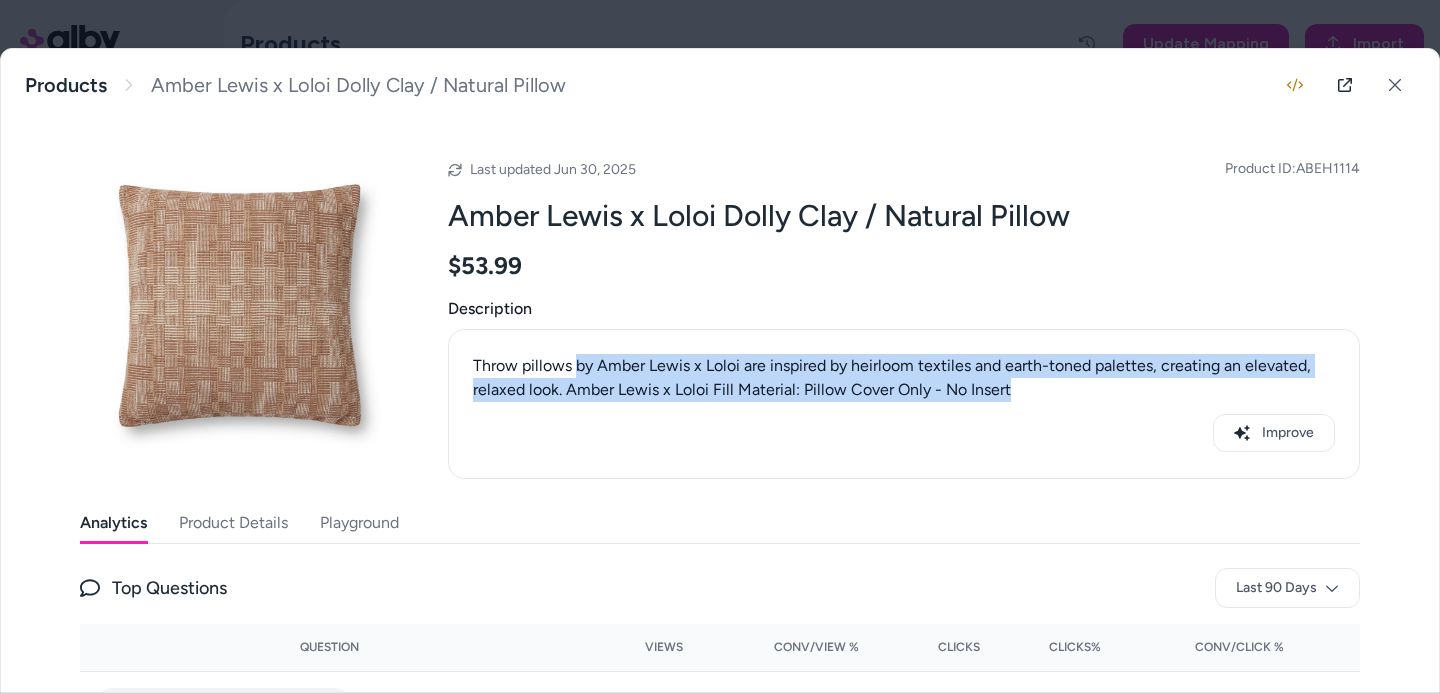drag, startPoint x: 572, startPoint y: 367, endPoint x: 600, endPoint y: 408, distance: 49.648766 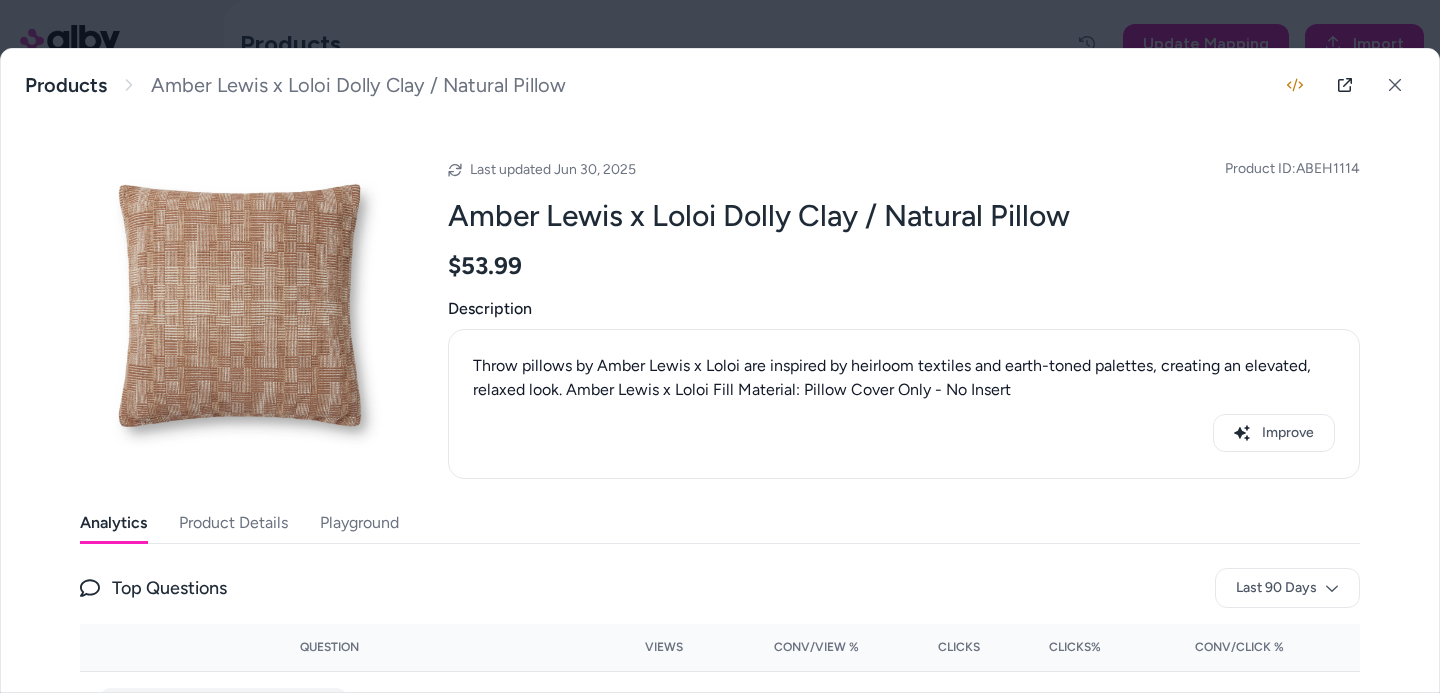 click on "Product Details" at bounding box center [233, 523] 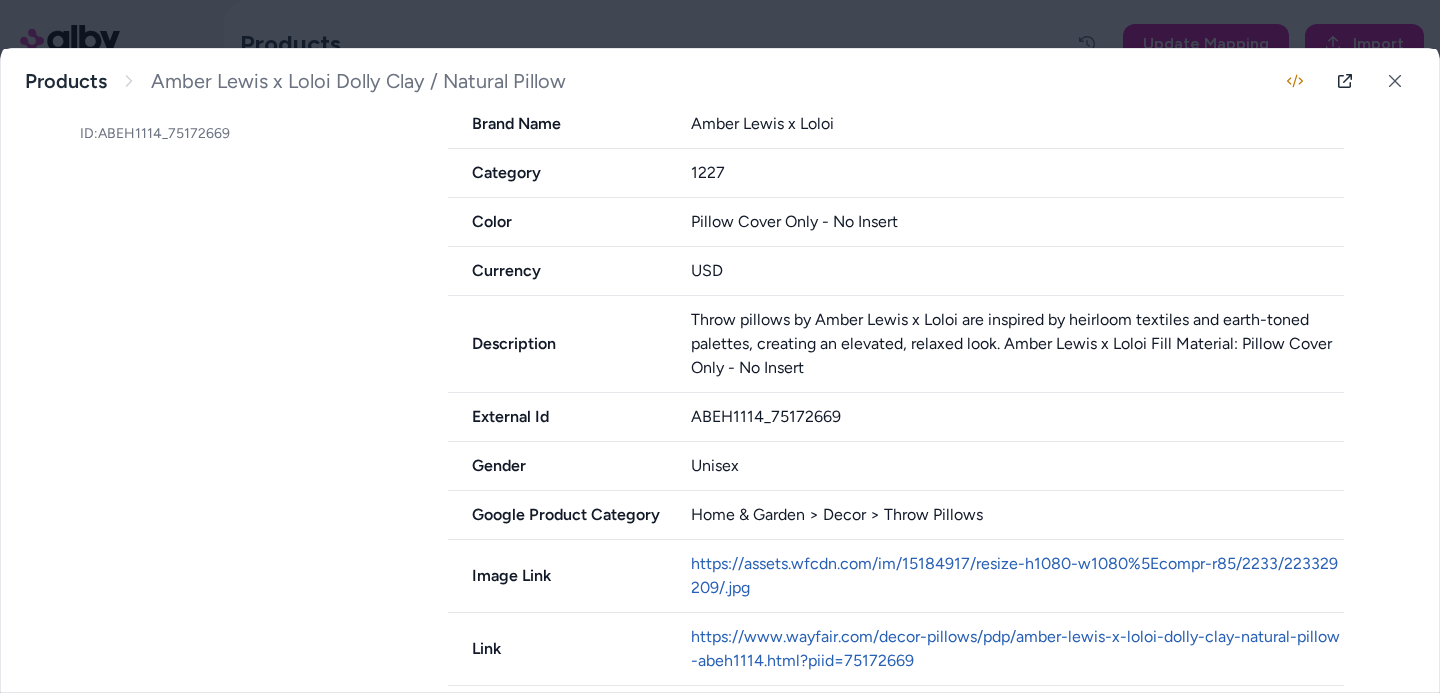 scroll, scrollTop: 0, scrollLeft: 0, axis: both 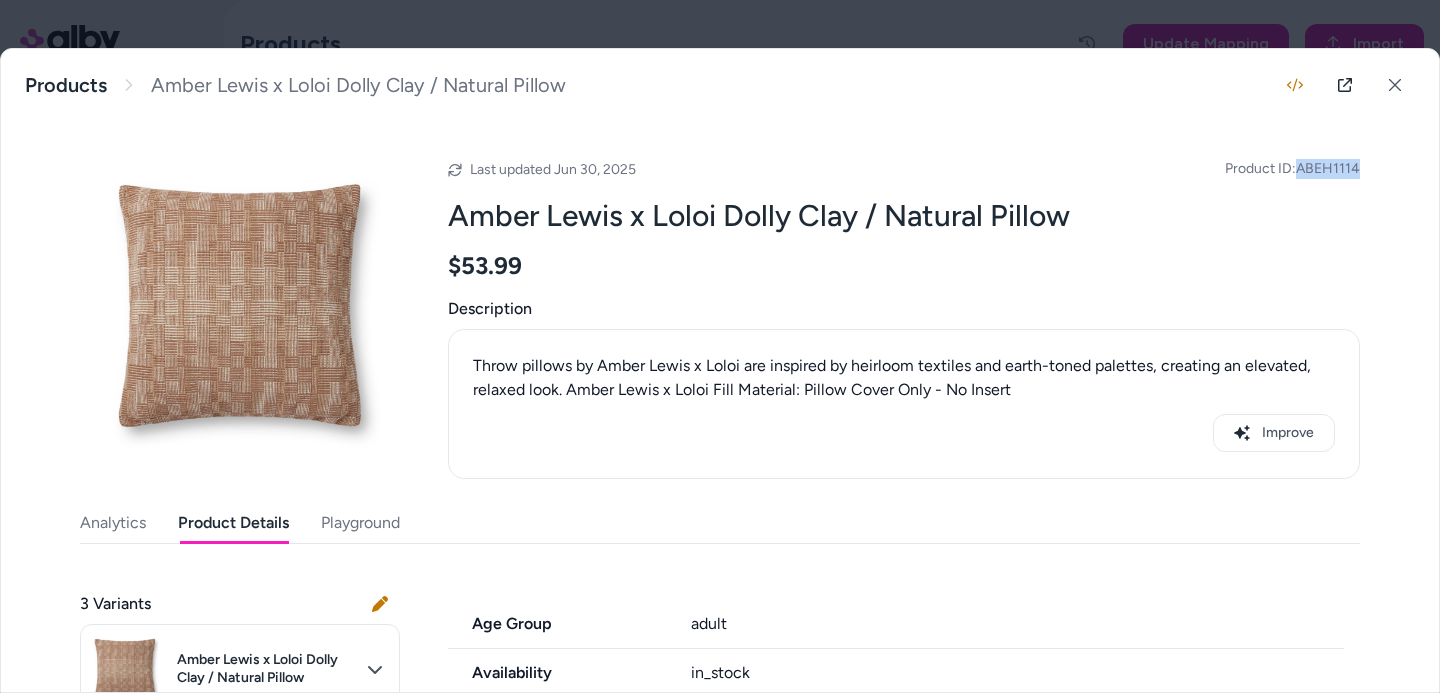 drag, startPoint x: 1356, startPoint y: 172, endPoint x: 1293, endPoint y: 172, distance: 63 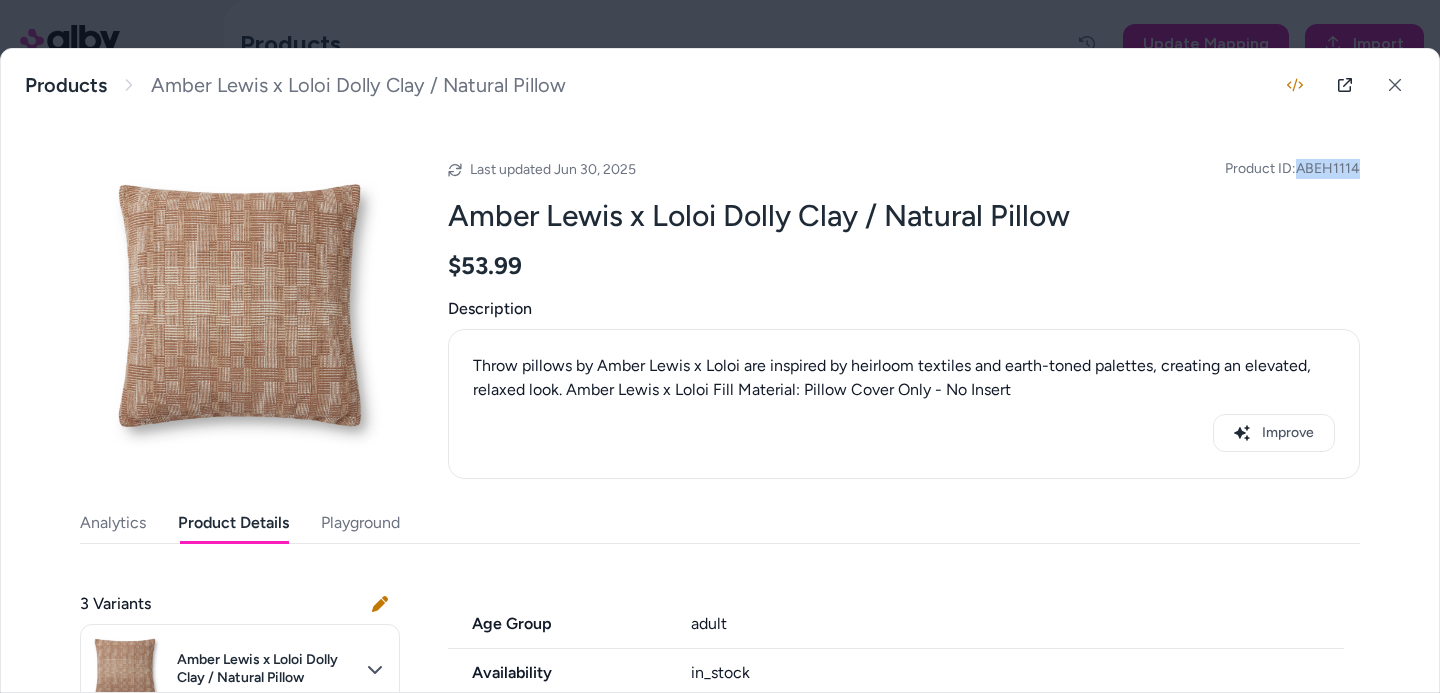 copy on "ABEH1114" 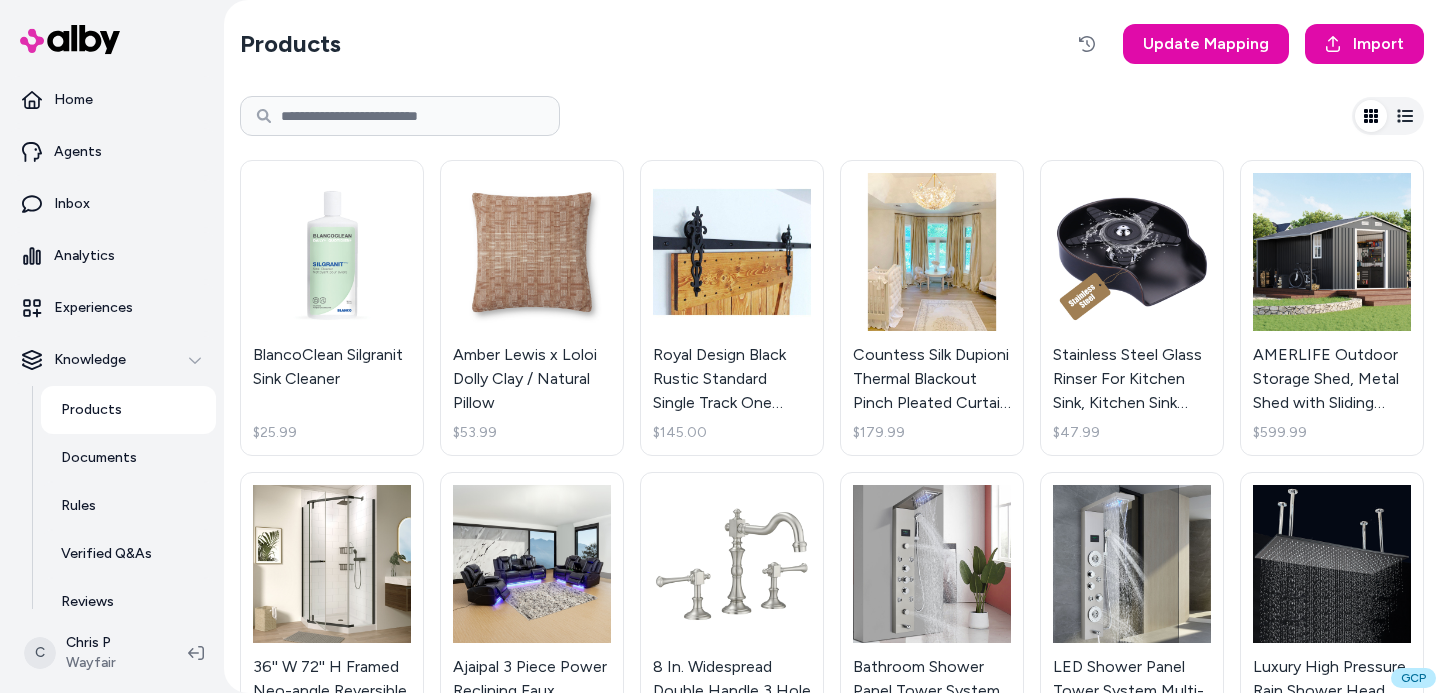 click at bounding box center [400, 116] 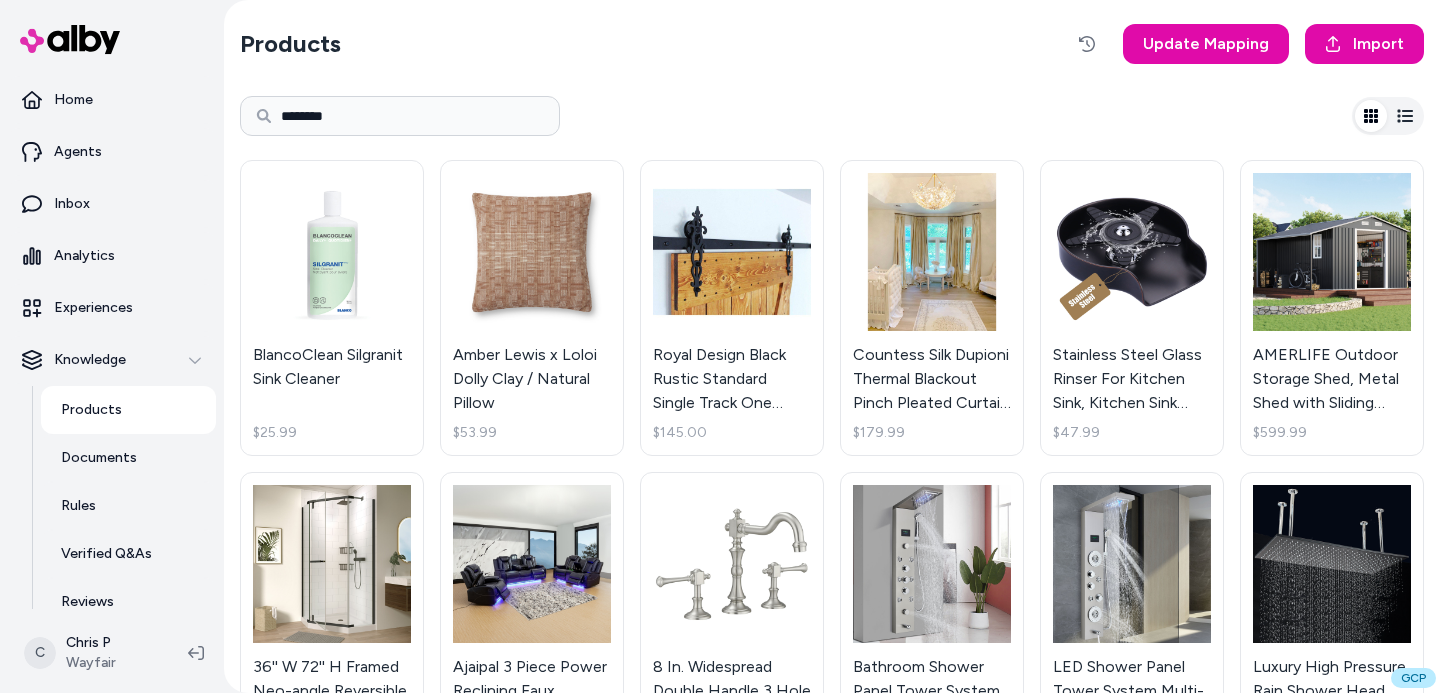 click on "********" at bounding box center [400, 116] 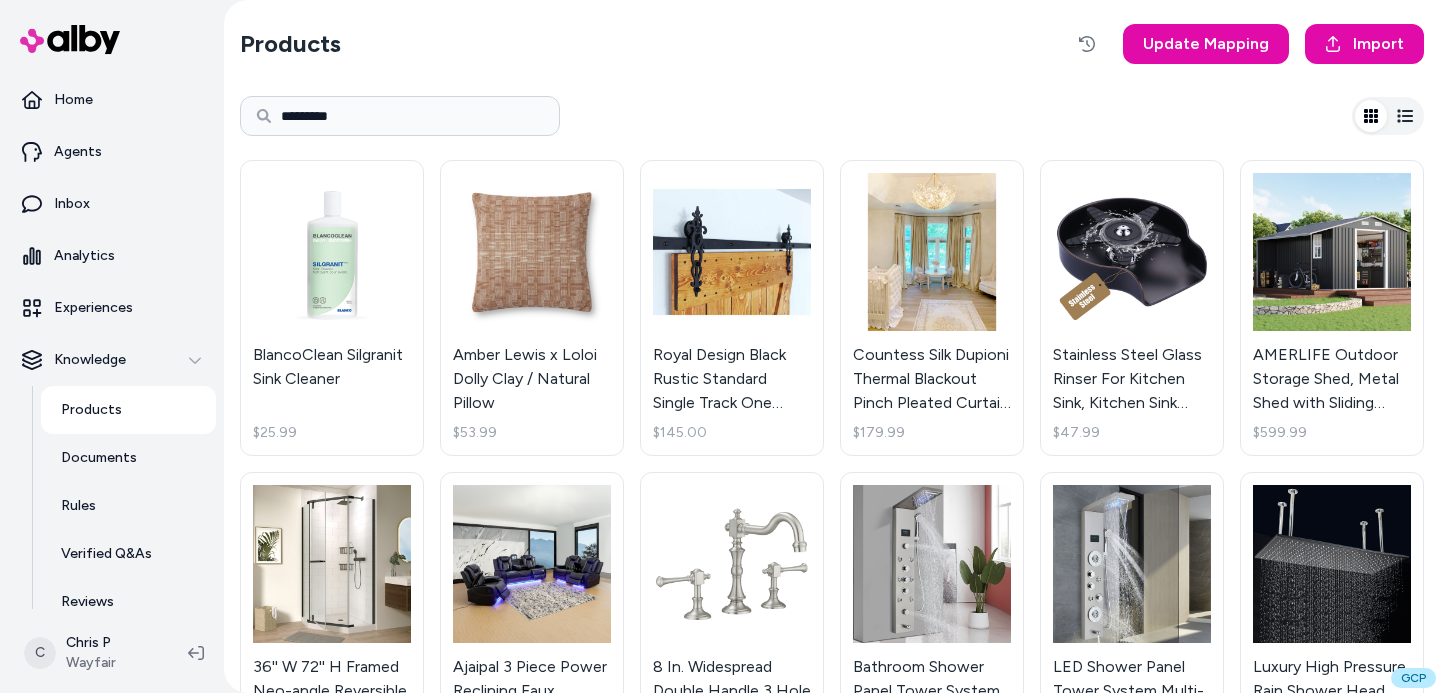 type on "*********" 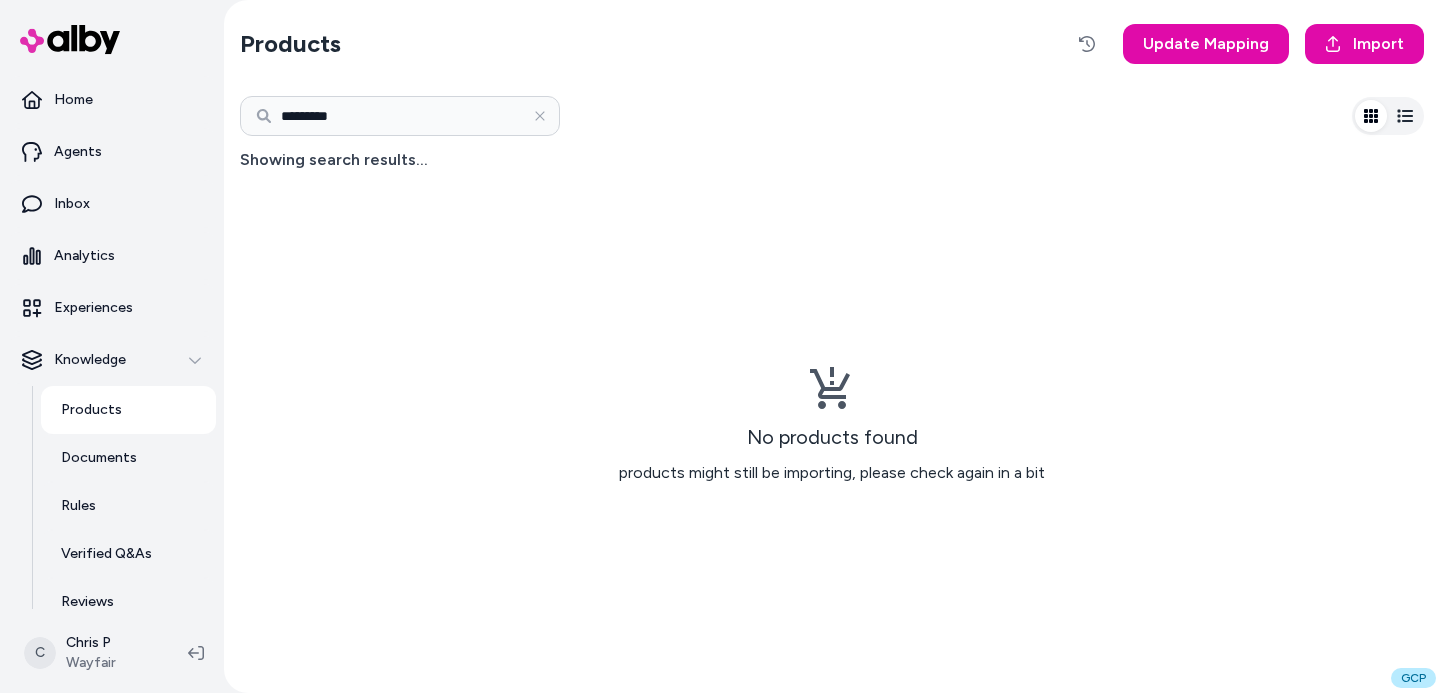 click on "No products found products might still be importing, please check again in a bit" at bounding box center [832, 424] 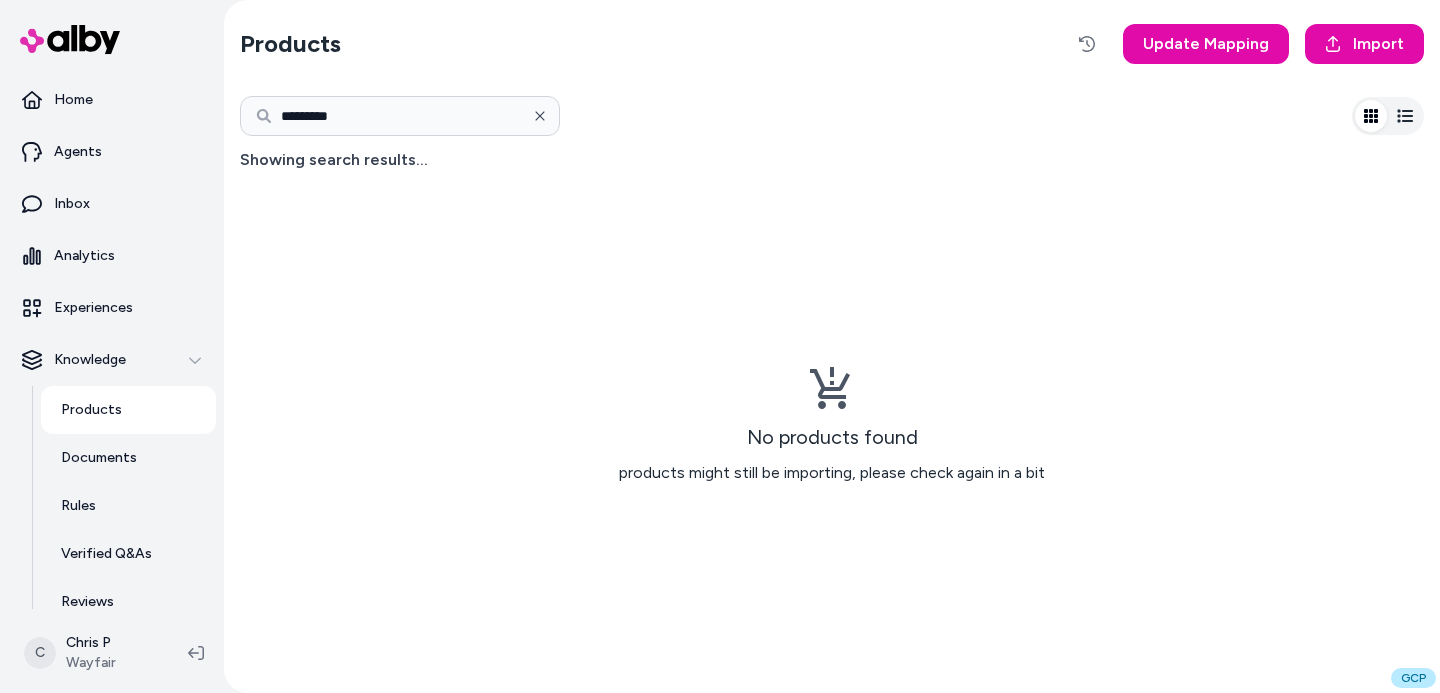 click 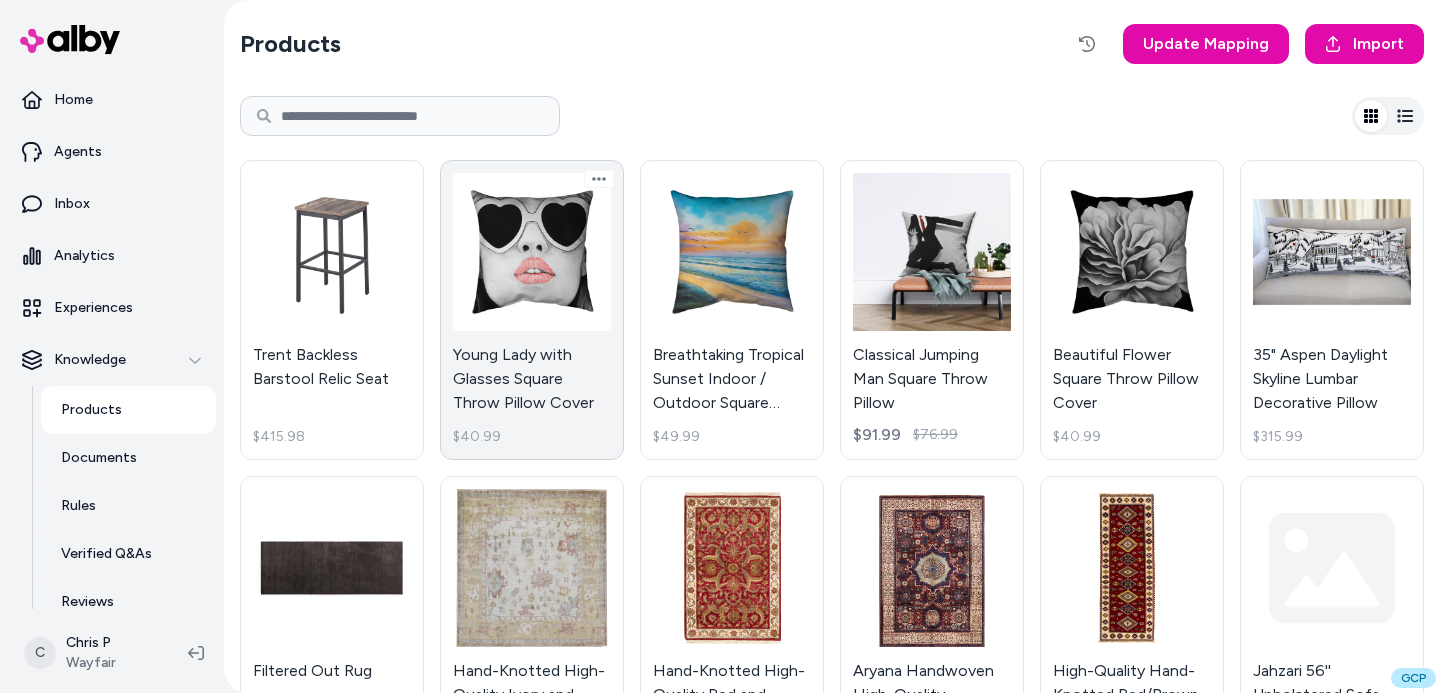 click on "Young Lady with Glasses Square Throw Pillow Cover $40.99" at bounding box center (532, 310) 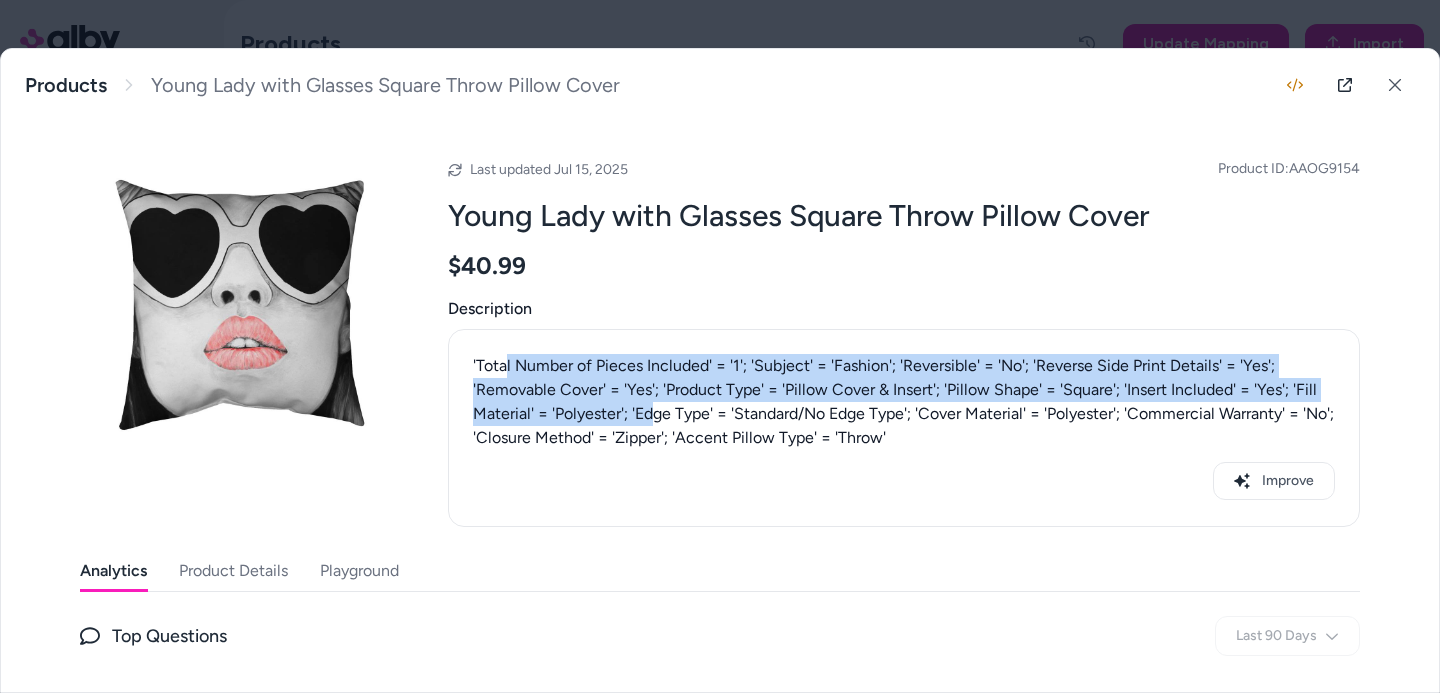 drag, startPoint x: 502, startPoint y: 371, endPoint x: 651, endPoint y: 419, distance: 156.54073 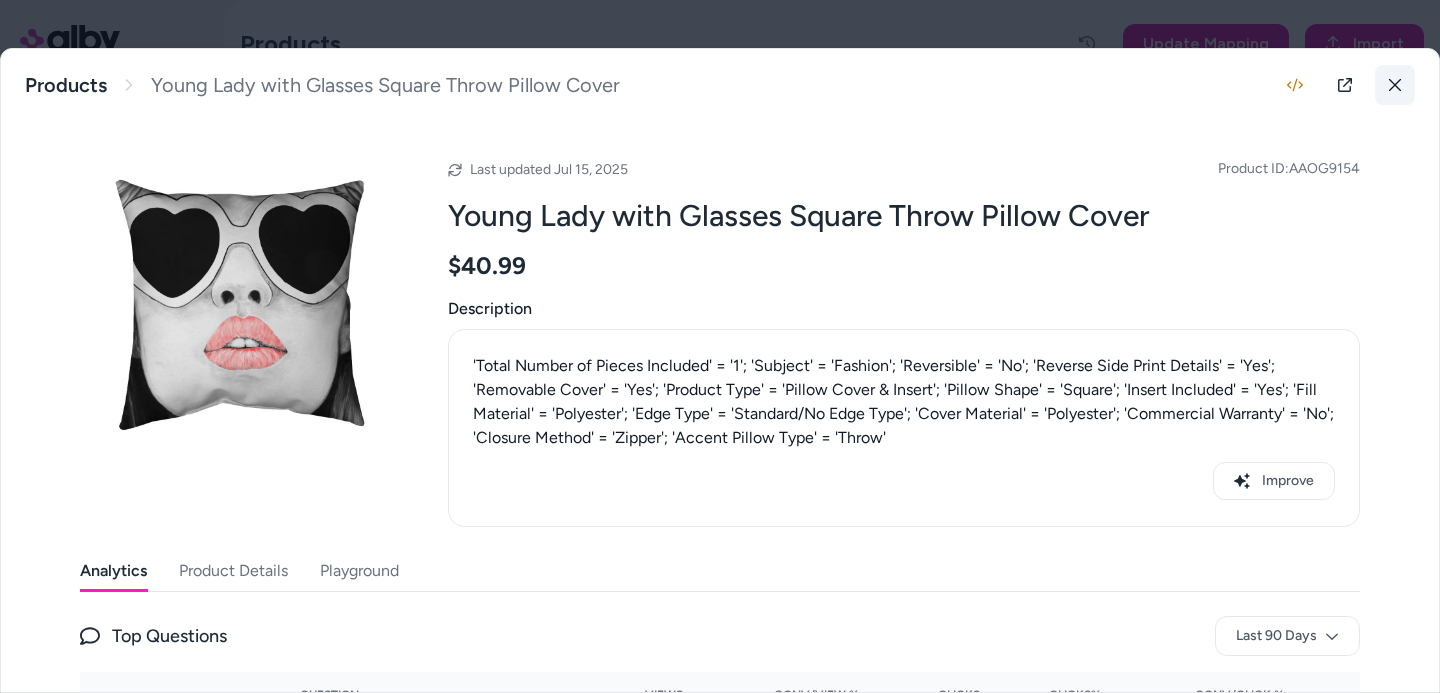 click at bounding box center [1395, 85] 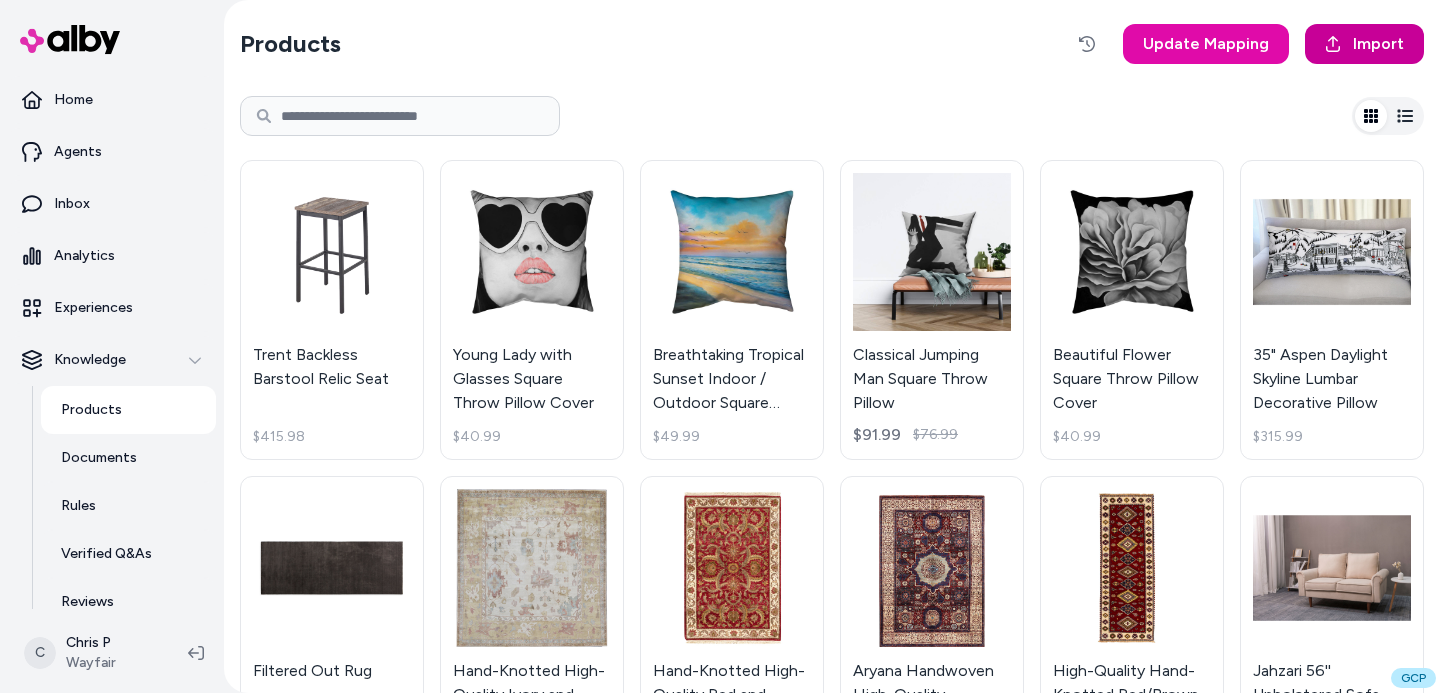 click on "Import" at bounding box center [1378, 44] 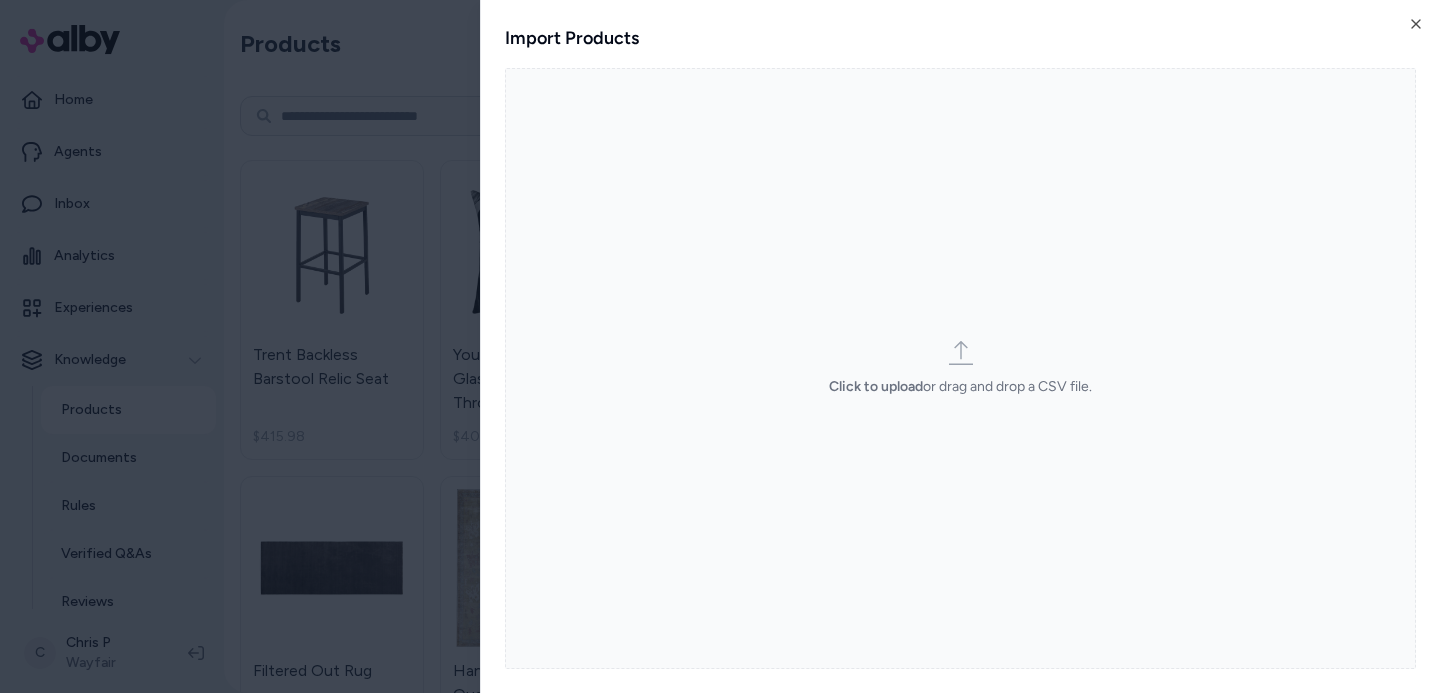 click on "Click to upload  or drag and drop a CSV file." at bounding box center [960, 368] 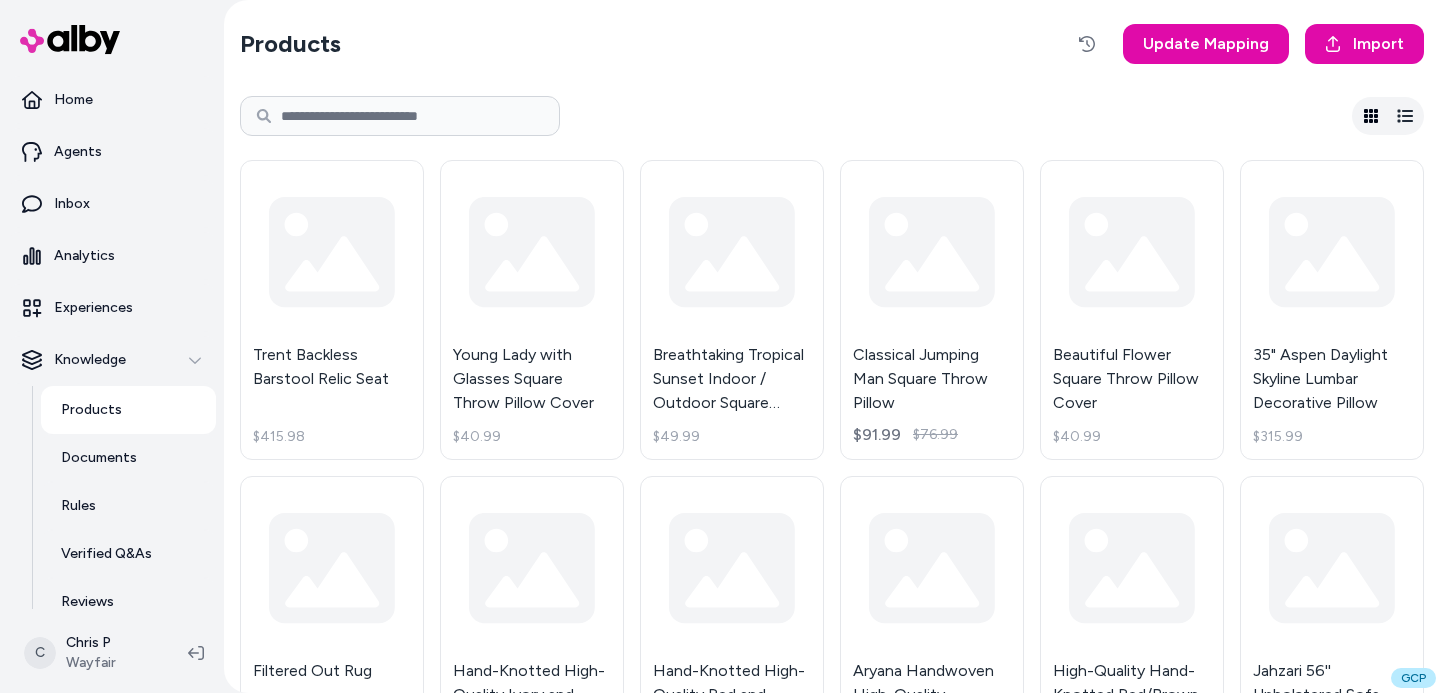scroll, scrollTop: 0, scrollLeft: 0, axis: both 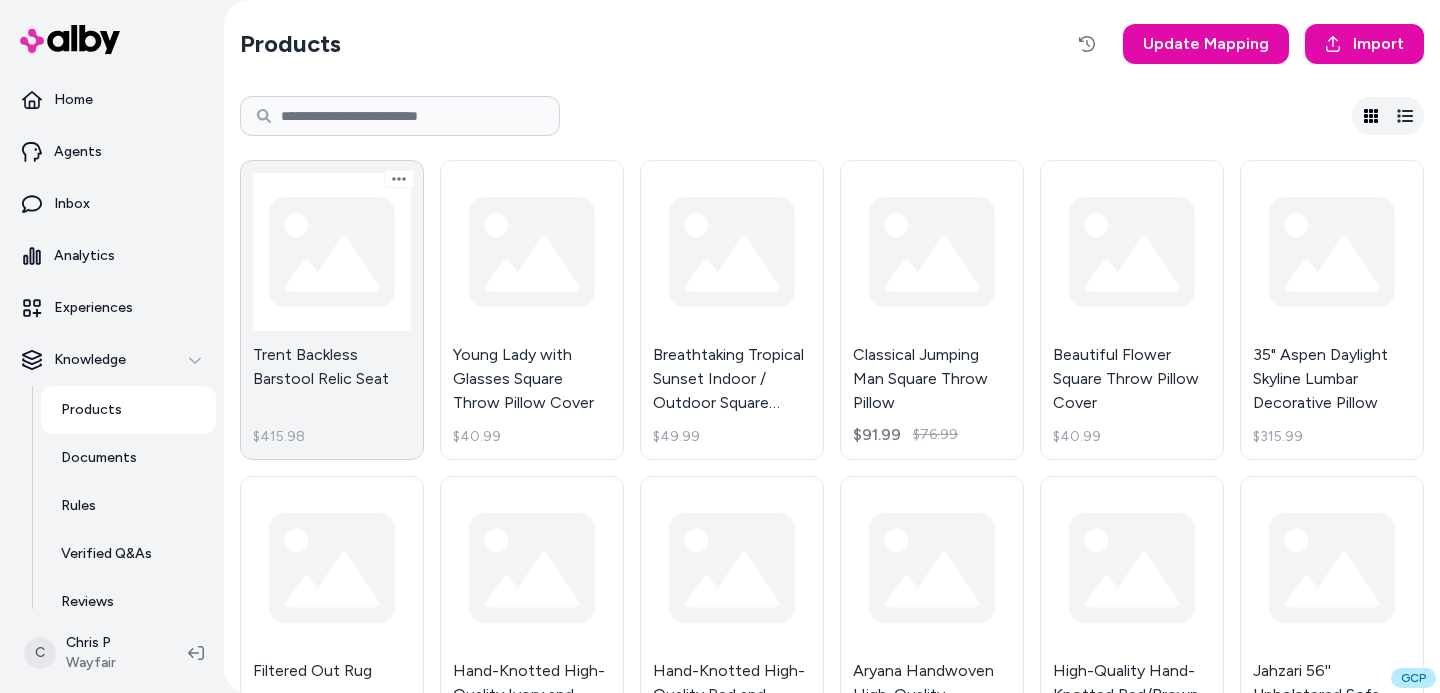 type 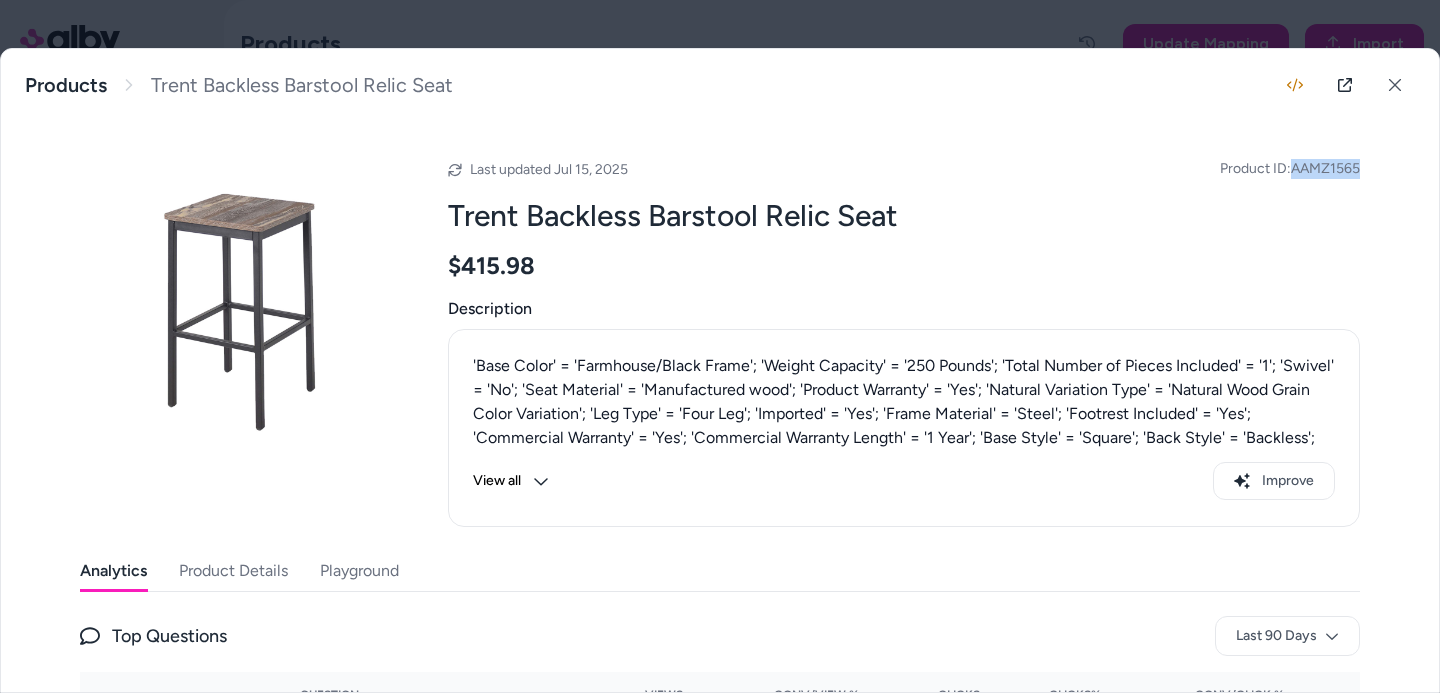 drag, startPoint x: 1366, startPoint y: 173, endPoint x: 1287, endPoint y: 166, distance: 79.30952 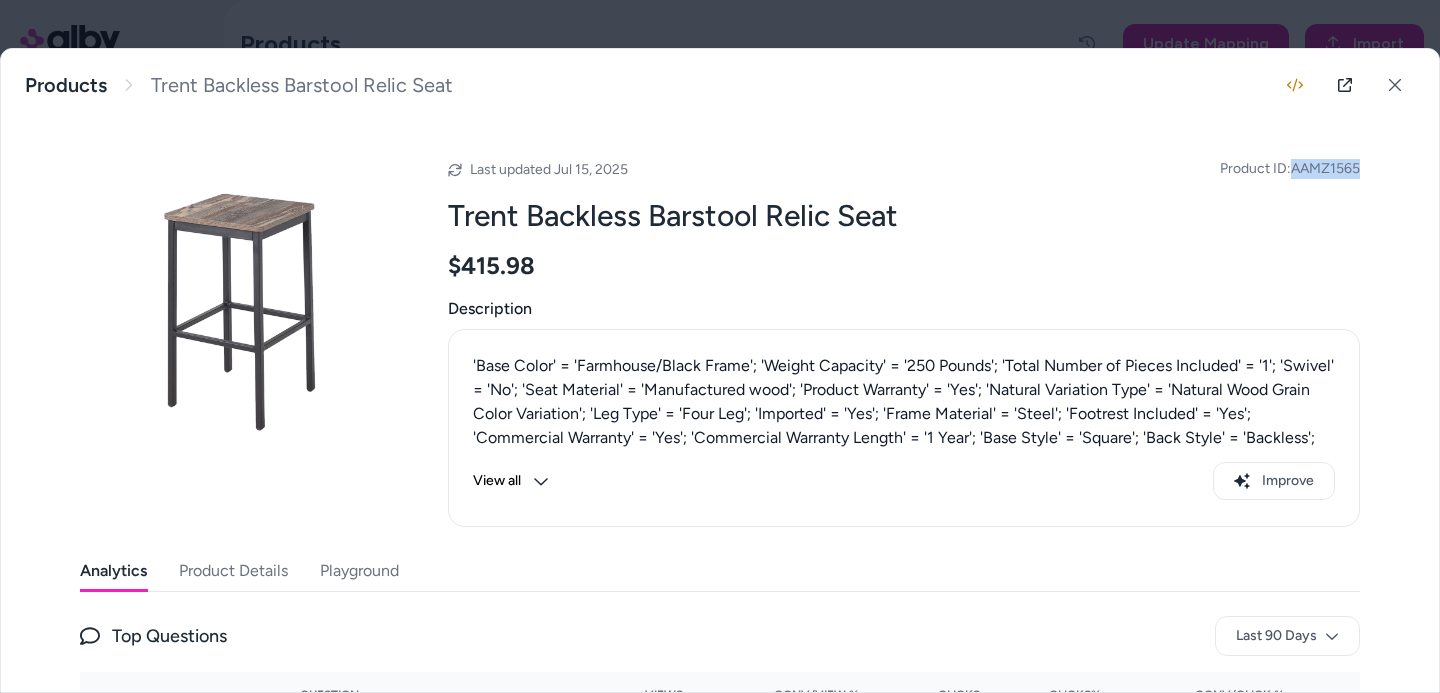 copy on "AAMZ1565" 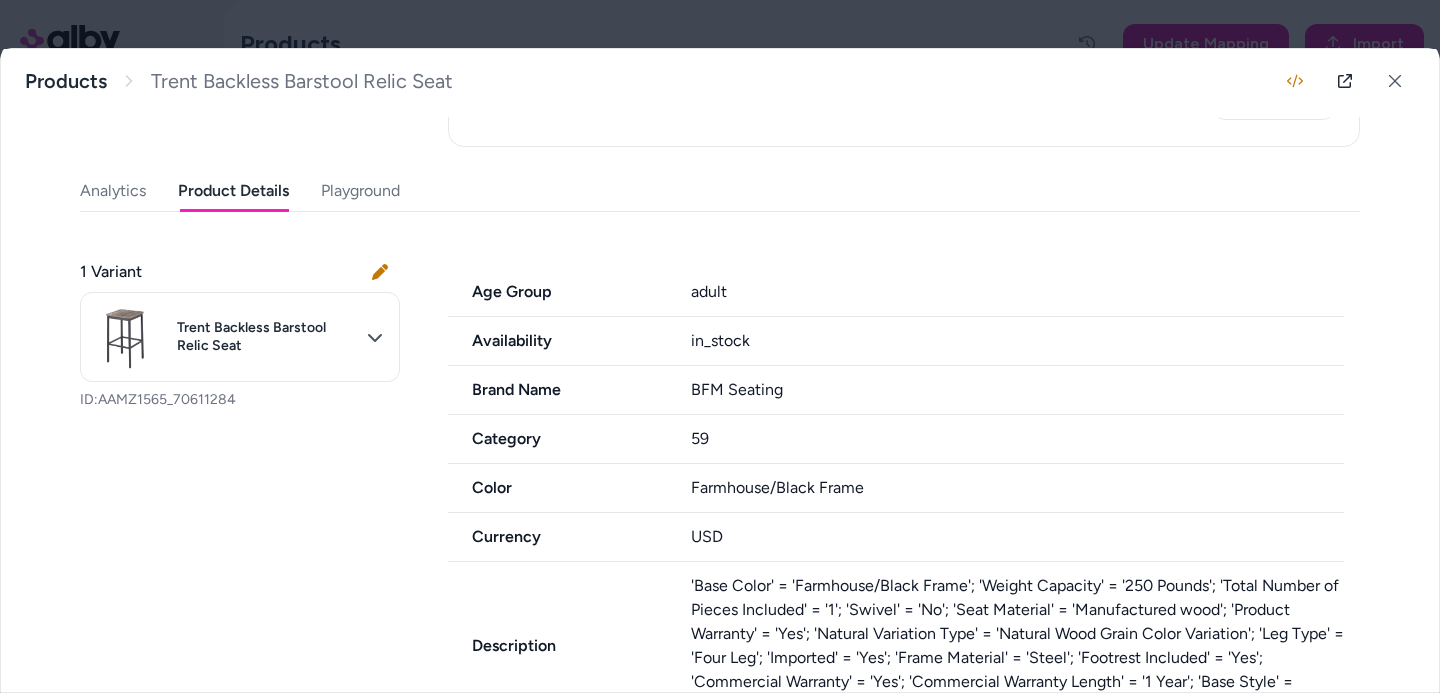 click on "Product Details" at bounding box center (233, 191) 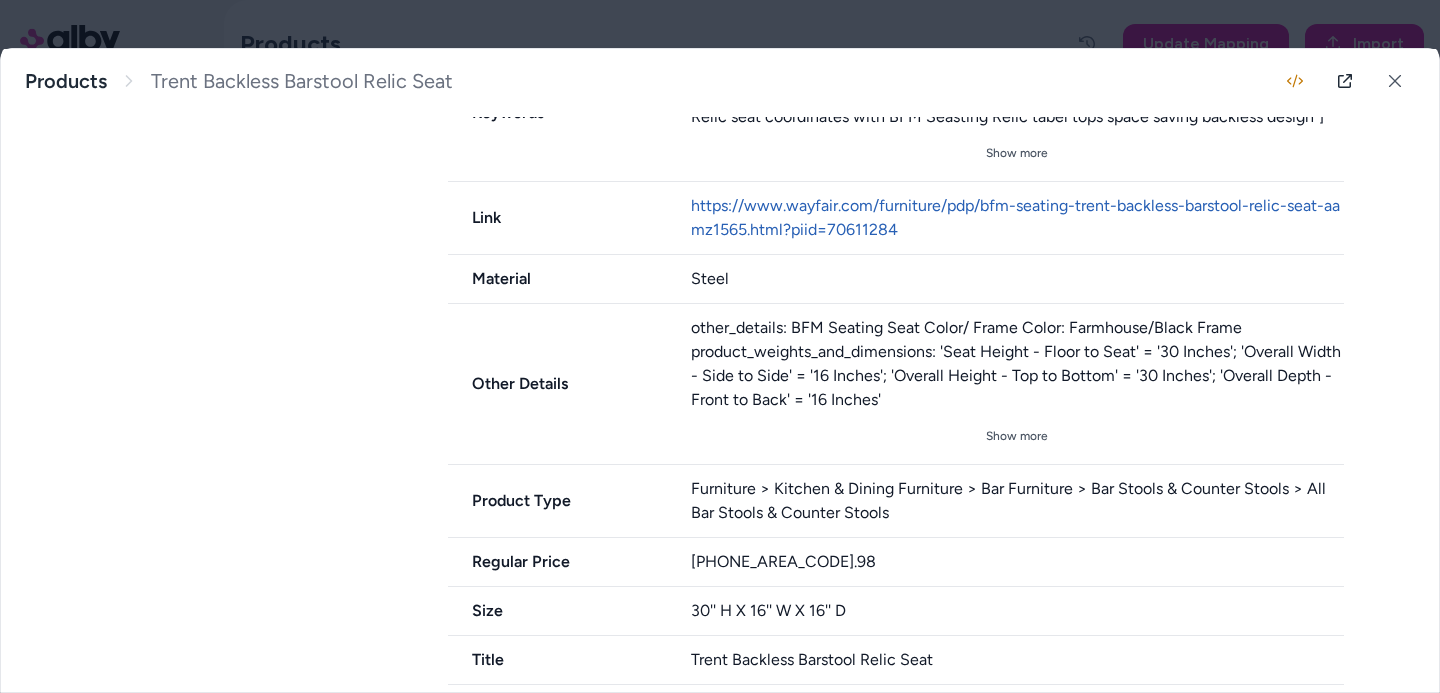 scroll, scrollTop: 1591, scrollLeft: 0, axis: vertical 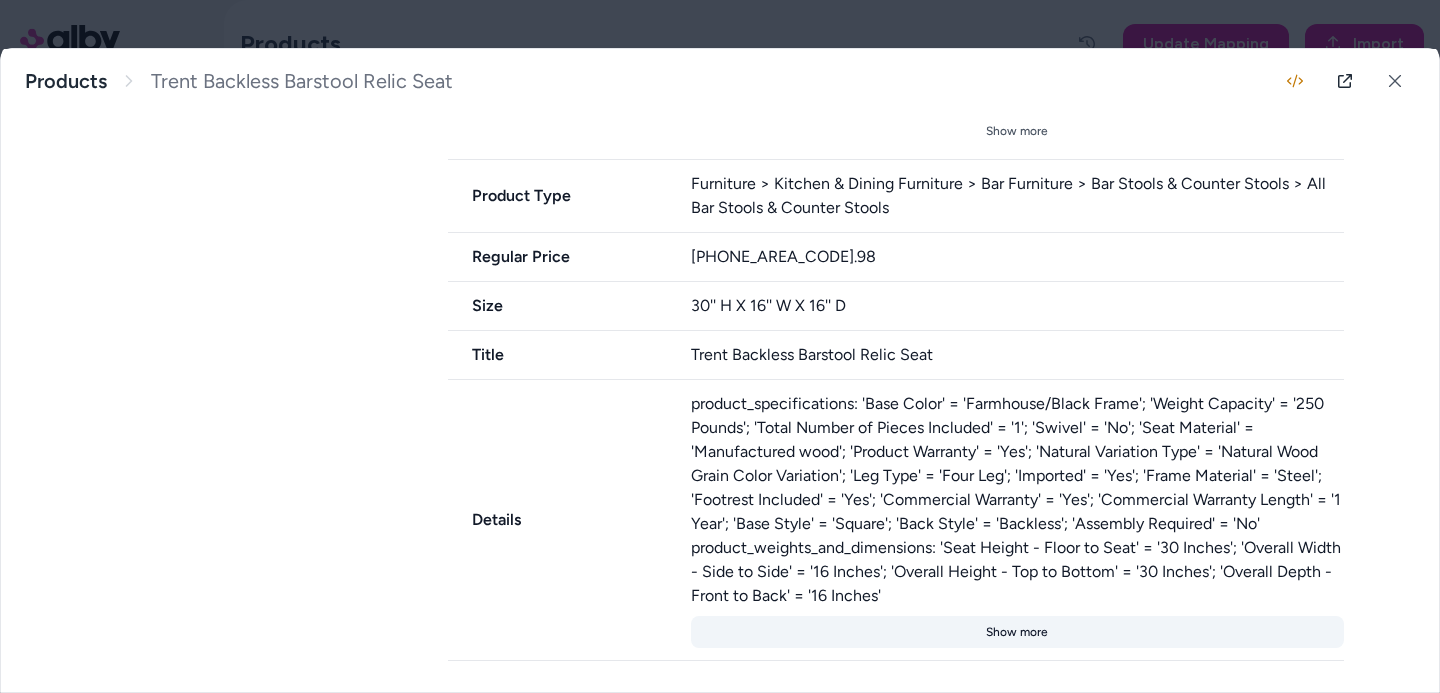click on "Show more" at bounding box center [1018, 632] 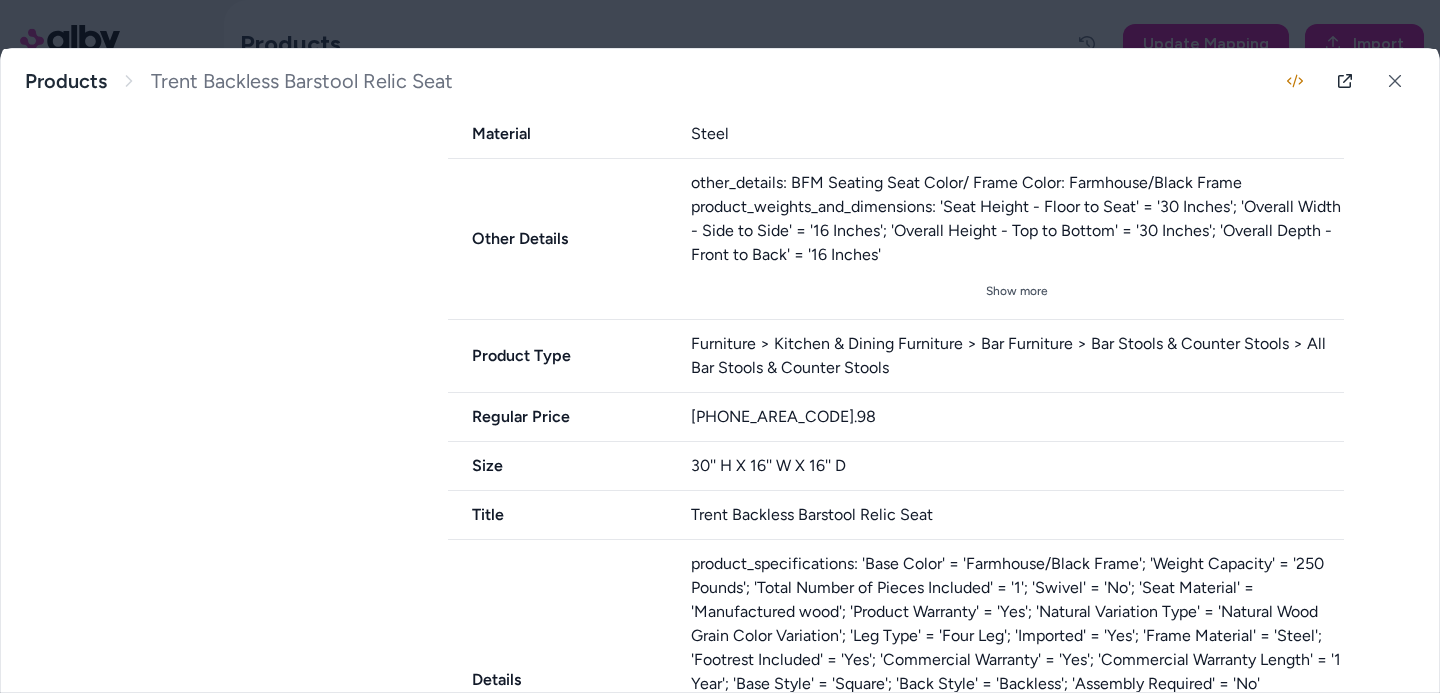 scroll, scrollTop: 1591, scrollLeft: 0, axis: vertical 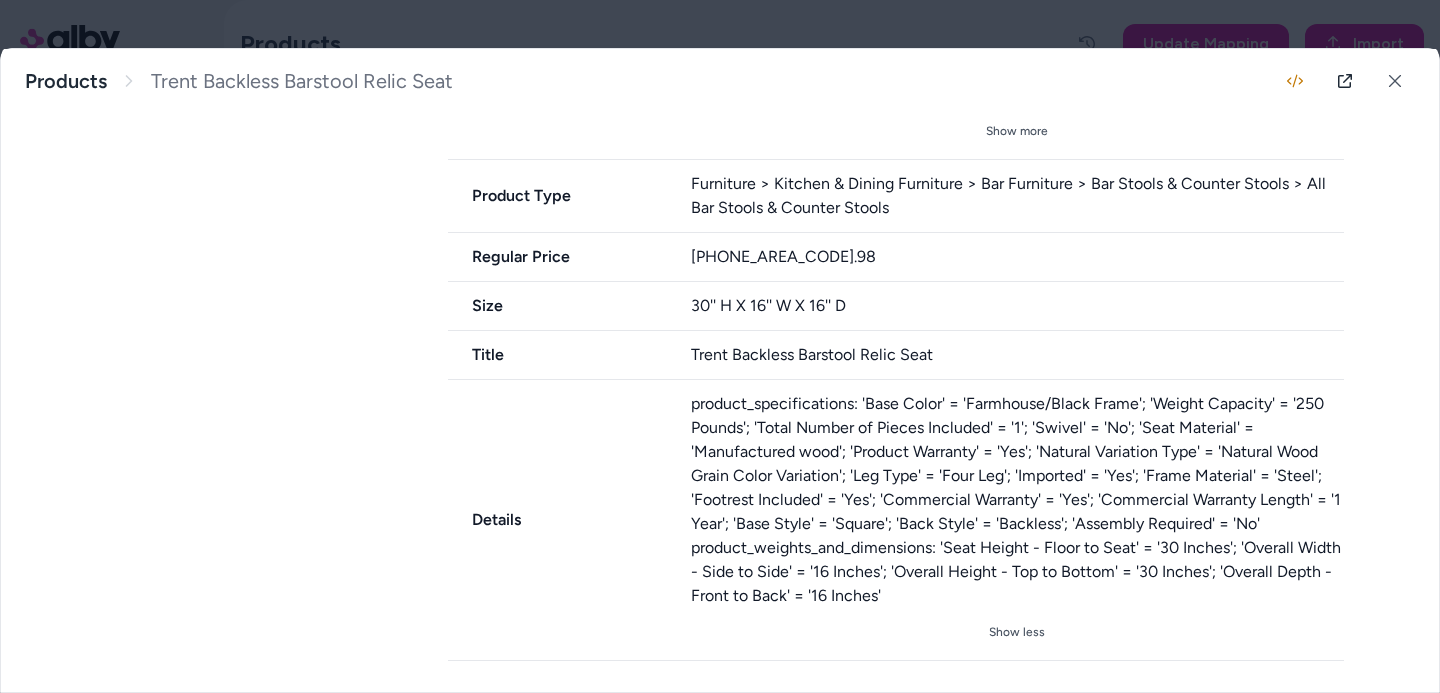 type 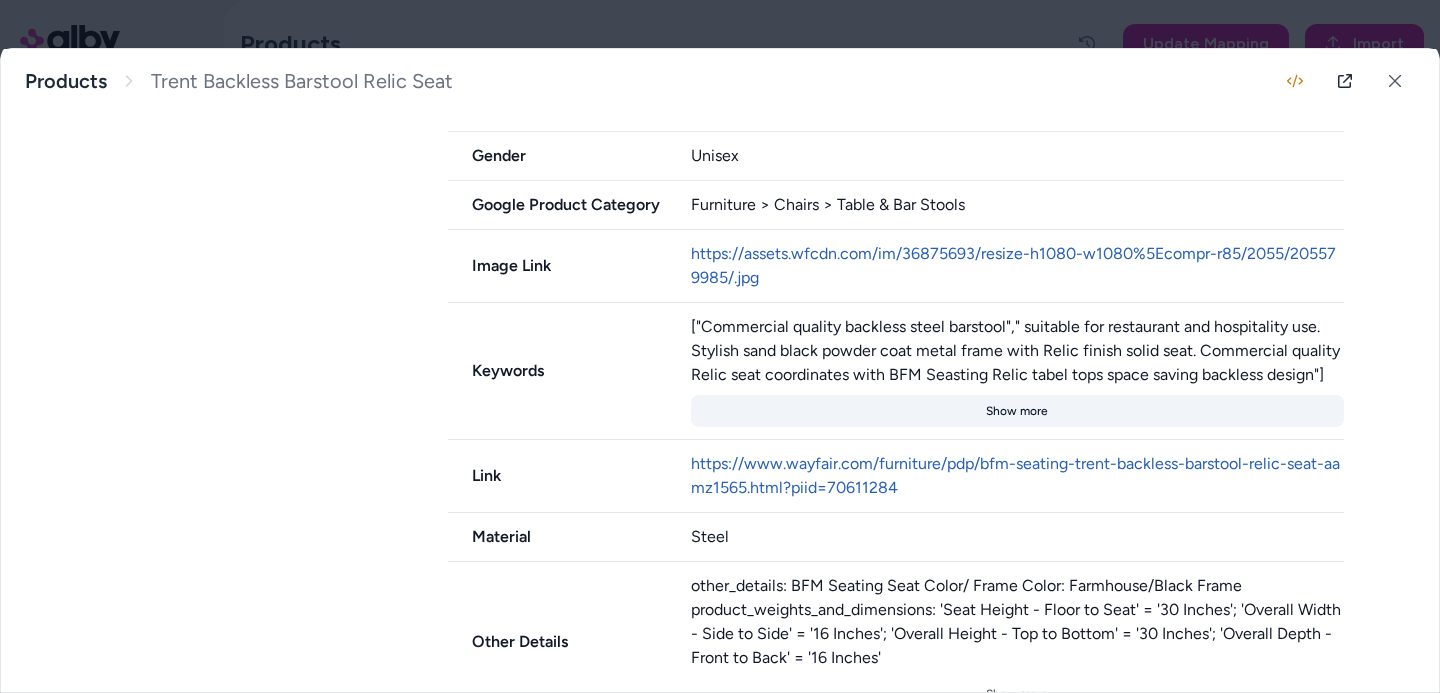 click on "Show more" at bounding box center [1018, 411] 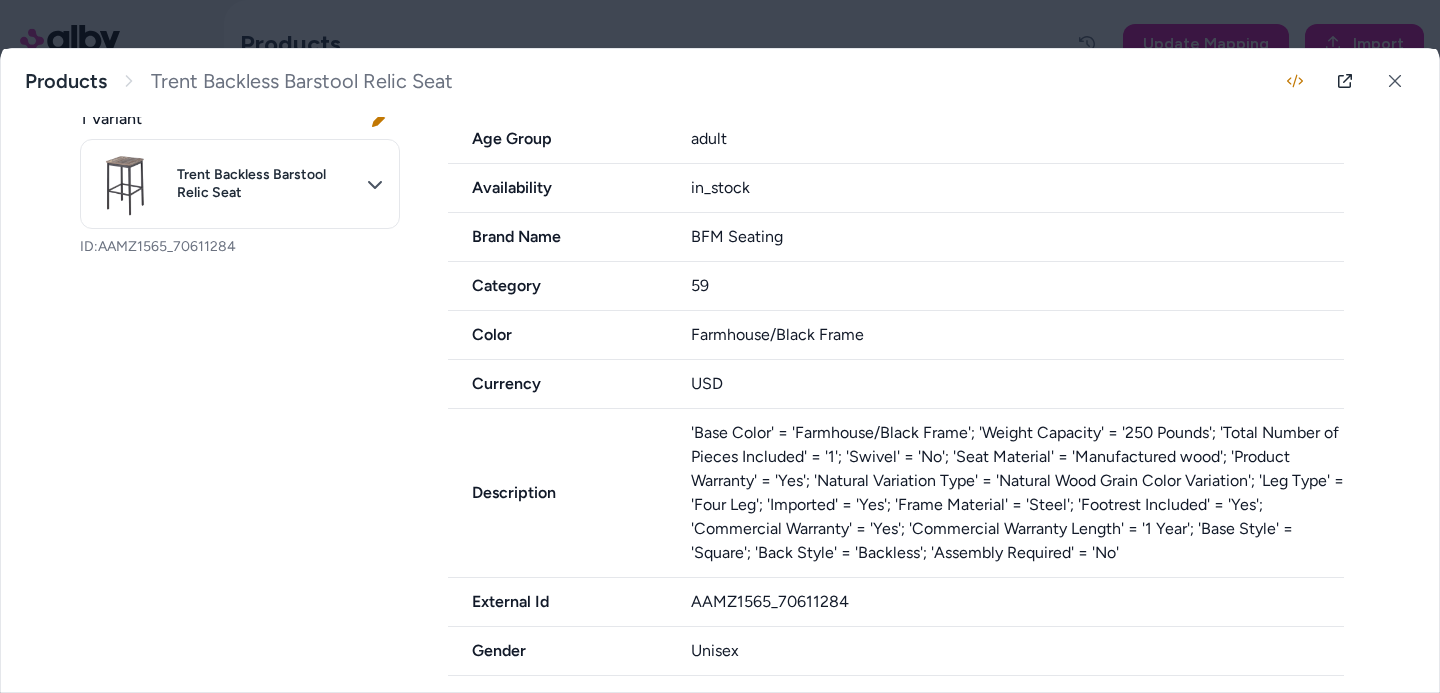 scroll, scrollTop: 0, scrollLeft: 0, axis: both 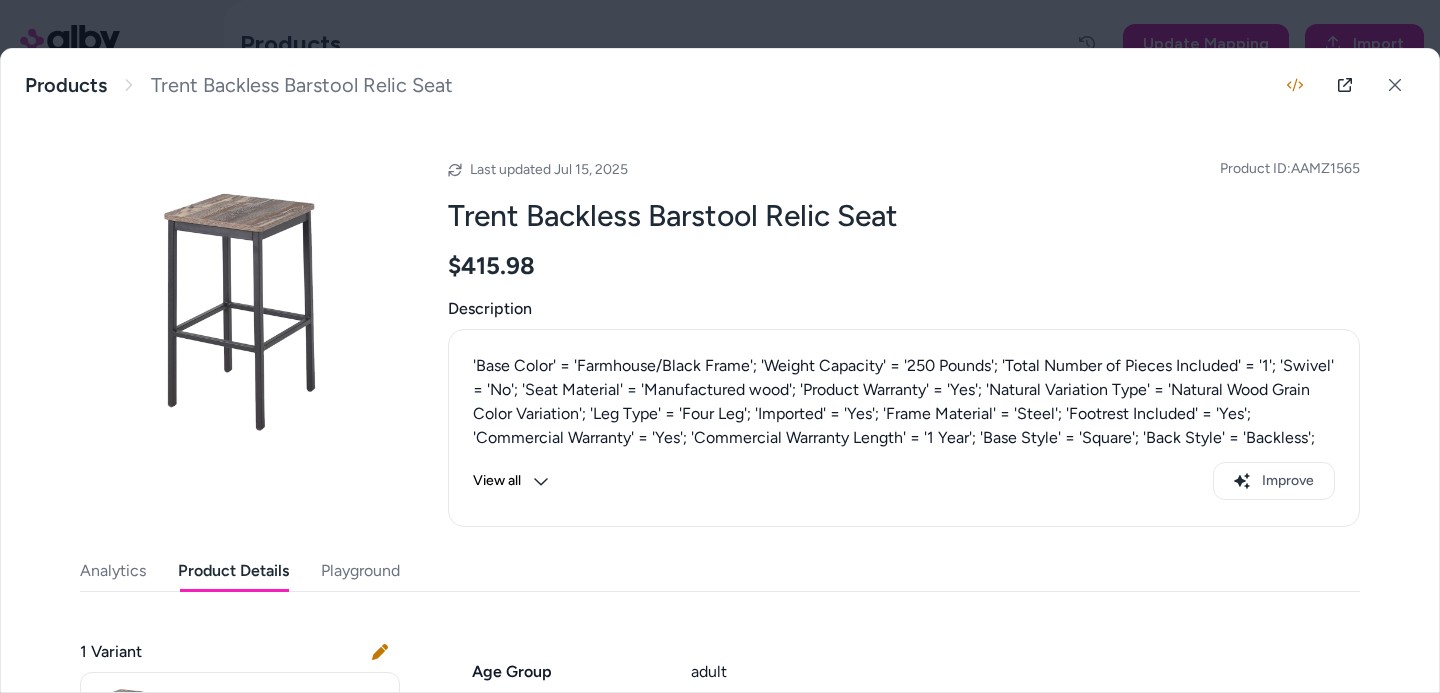 click on "View all" at bounding box center [511, 481] 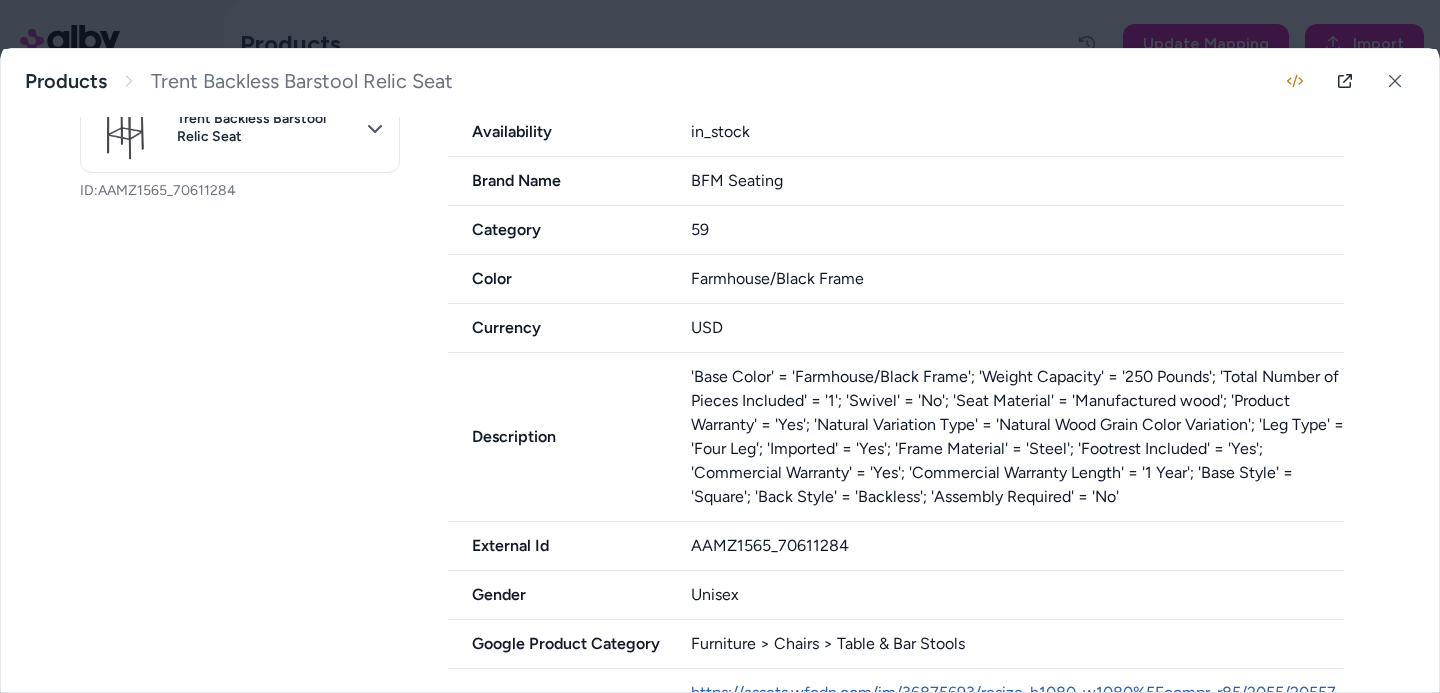 scroll, scrollTop: 1050, scrollLeft: 0, axis: vertical 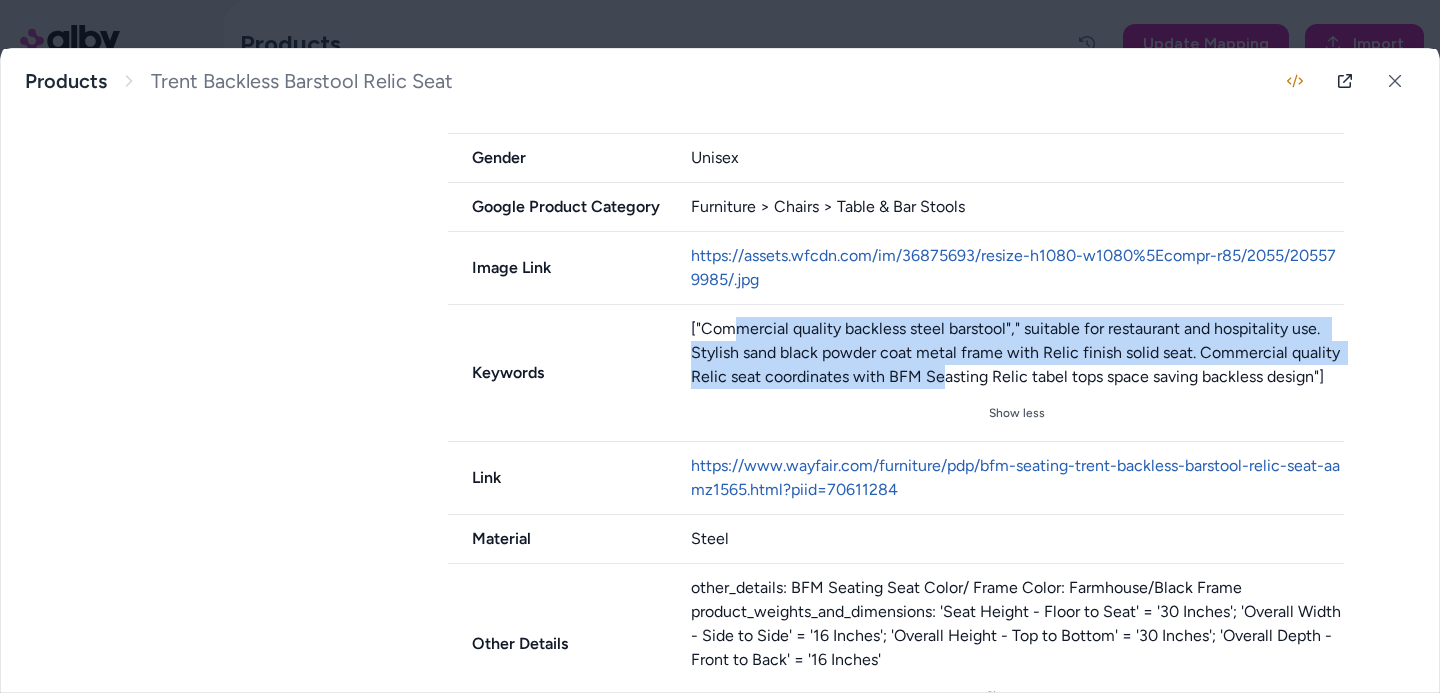 drag, startPoint x: 740, startPoint y: 329, endPoint x: 946, endPoint y: 373, distance: 210.64662 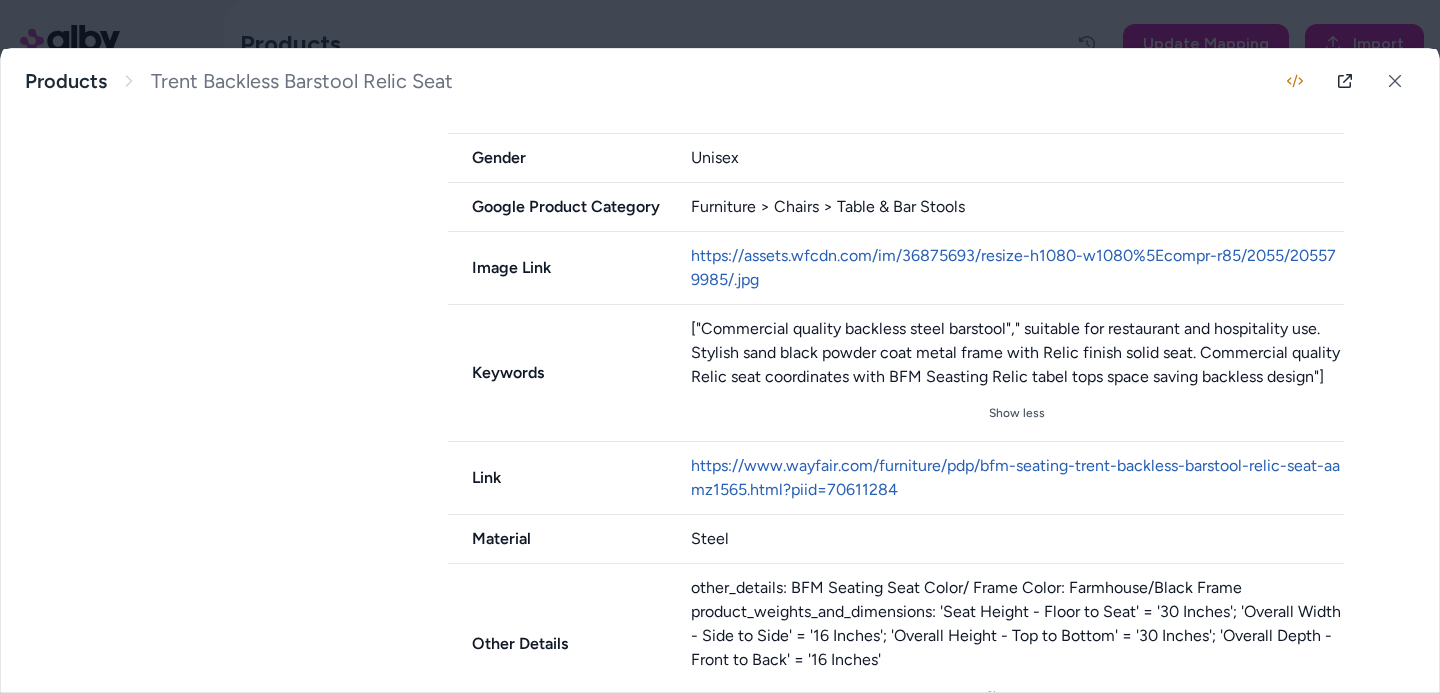 click on "["Commercial quality backless steel barstool"," suitable for restaurant and hospitality use.  Stylish sand black powder coat metal frame with Relic finish solid seat. Commercial quality Relic seat coordinates with BFM Seasting Relic tabel tops space saving backless design"]" at bounding box center [1018, 353] 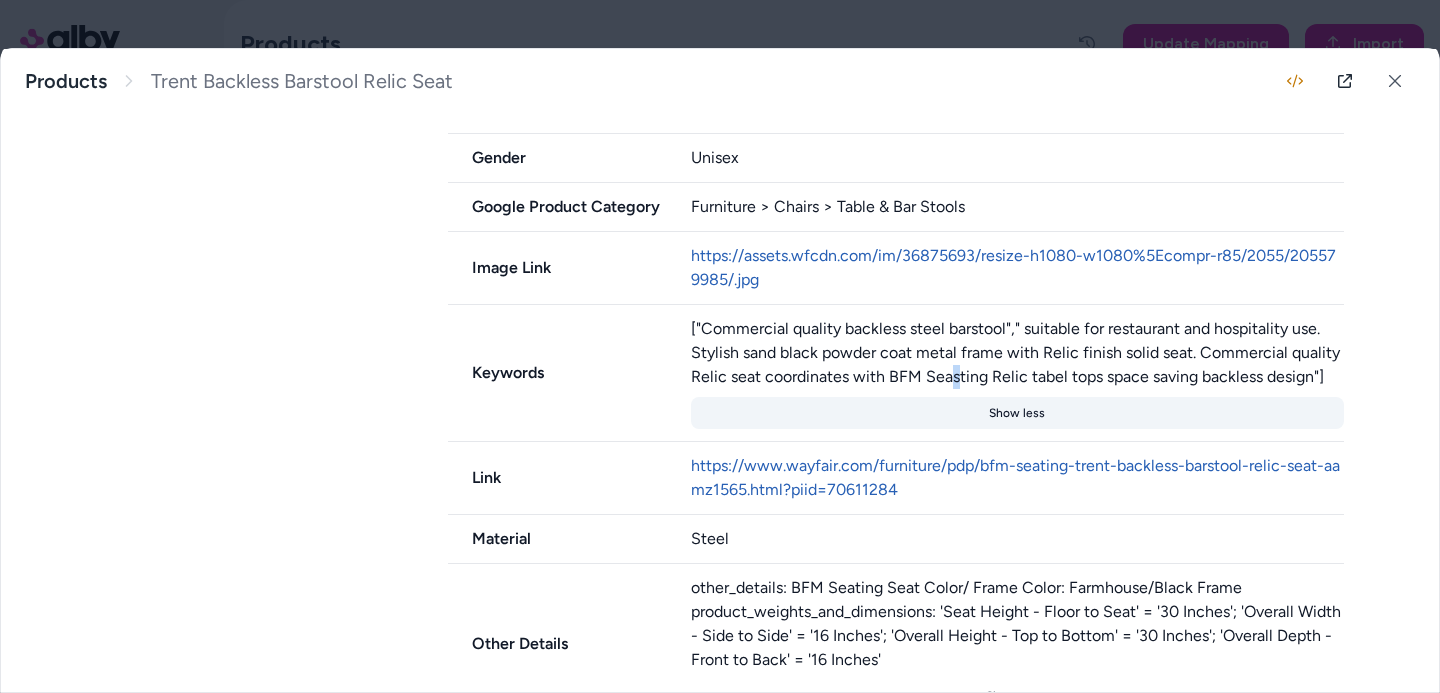 click on "Show less" at bounding box center (1018, 413) 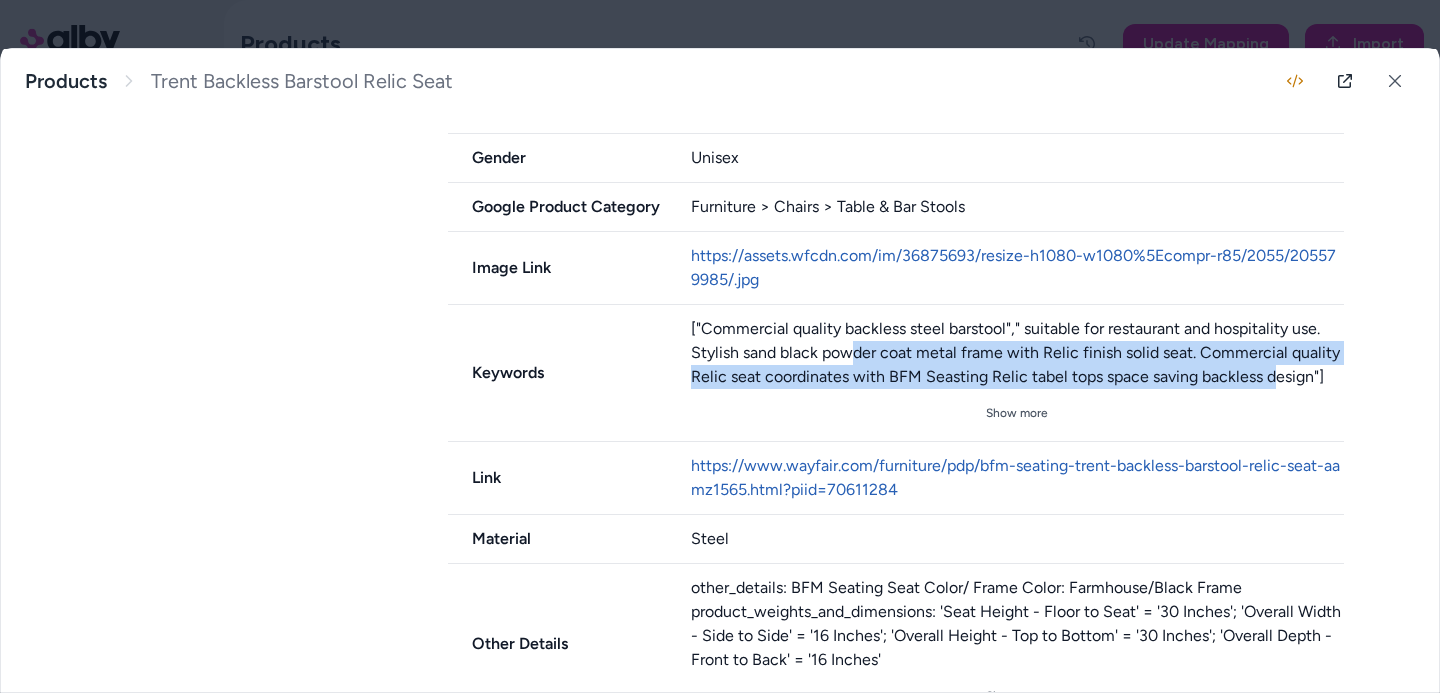 drag, startPoint x: 841, startPoint y: 355, endPoint x: 1269, endPoint y: 379, distance: 428.67236 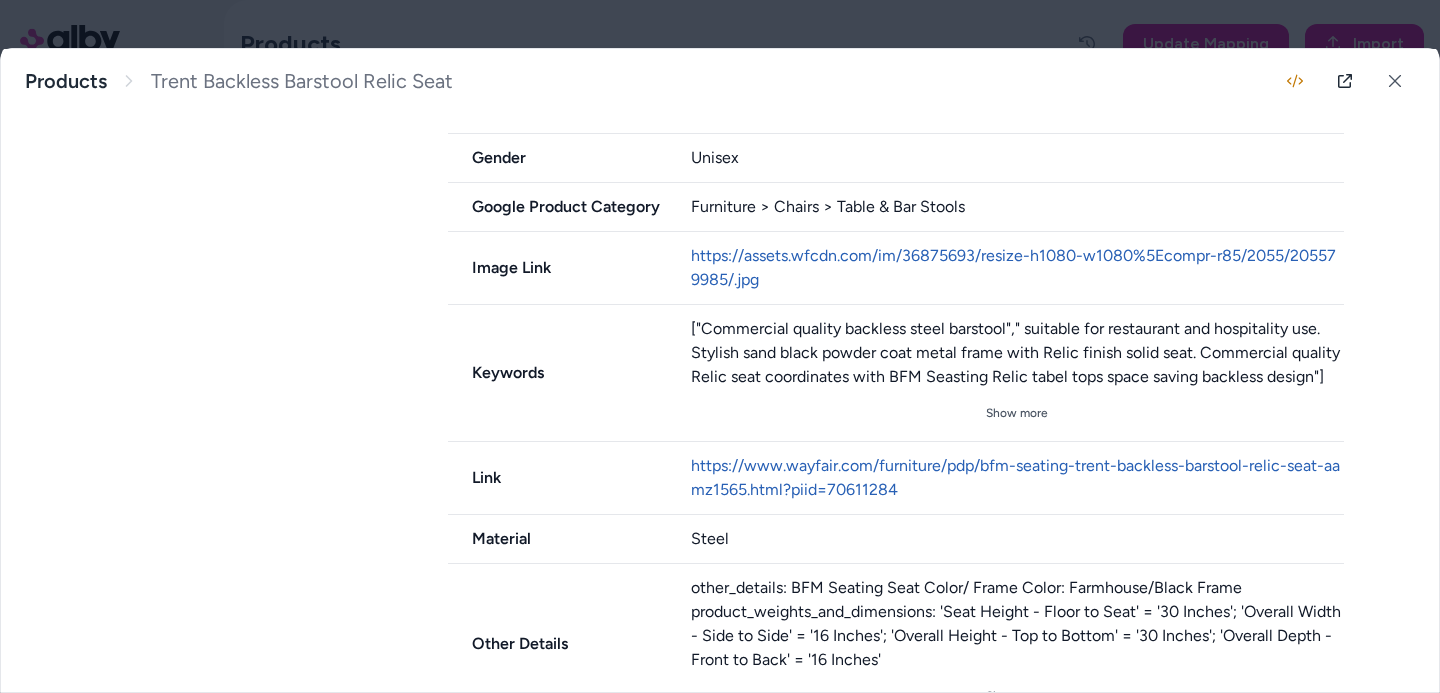click on "["Commercial quality backless steel barstool"," suitable for restaurant and hospitality use.  Stylish sand black powder coat metal frame with Relic finish solid seat. Commercial quality Relic seat coordinates with BFM Seasting Relic tabel tops space saving backless design"]" at bounding box center (1018, 353) 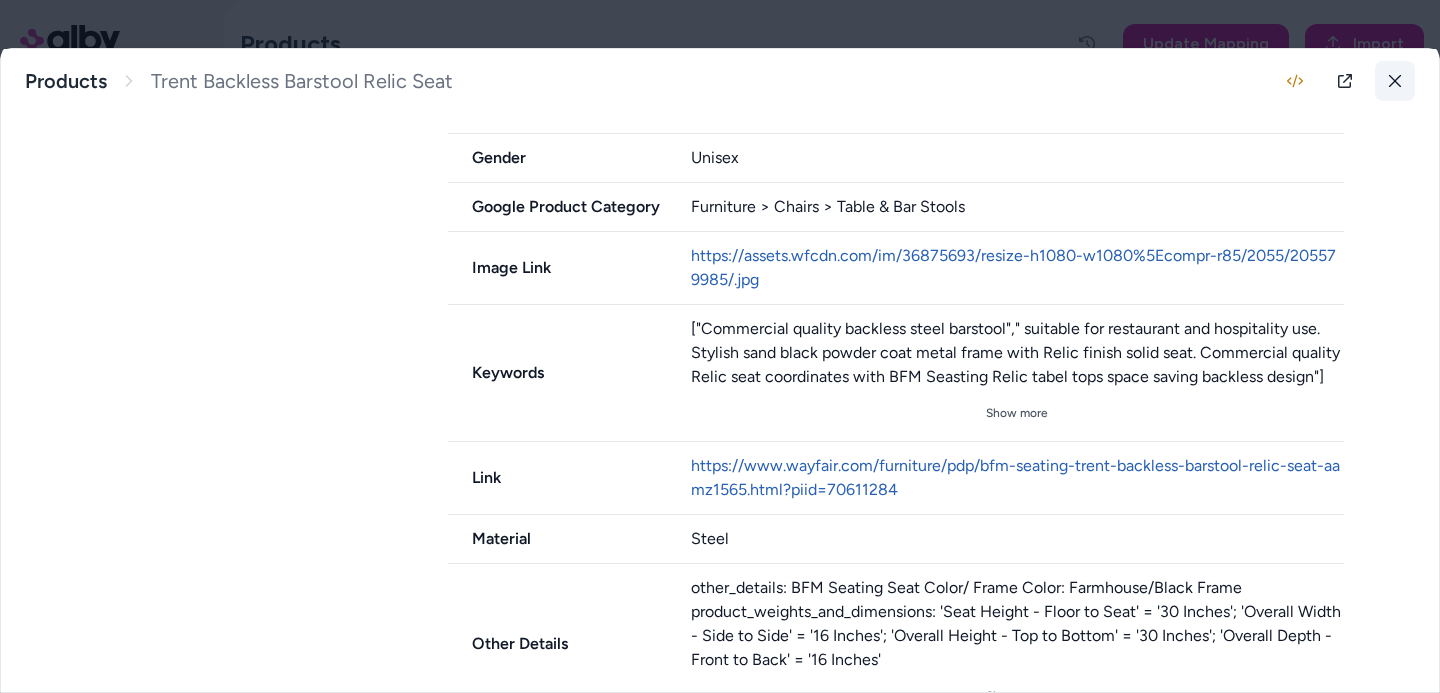 click at bounding box center (1395, 81) 